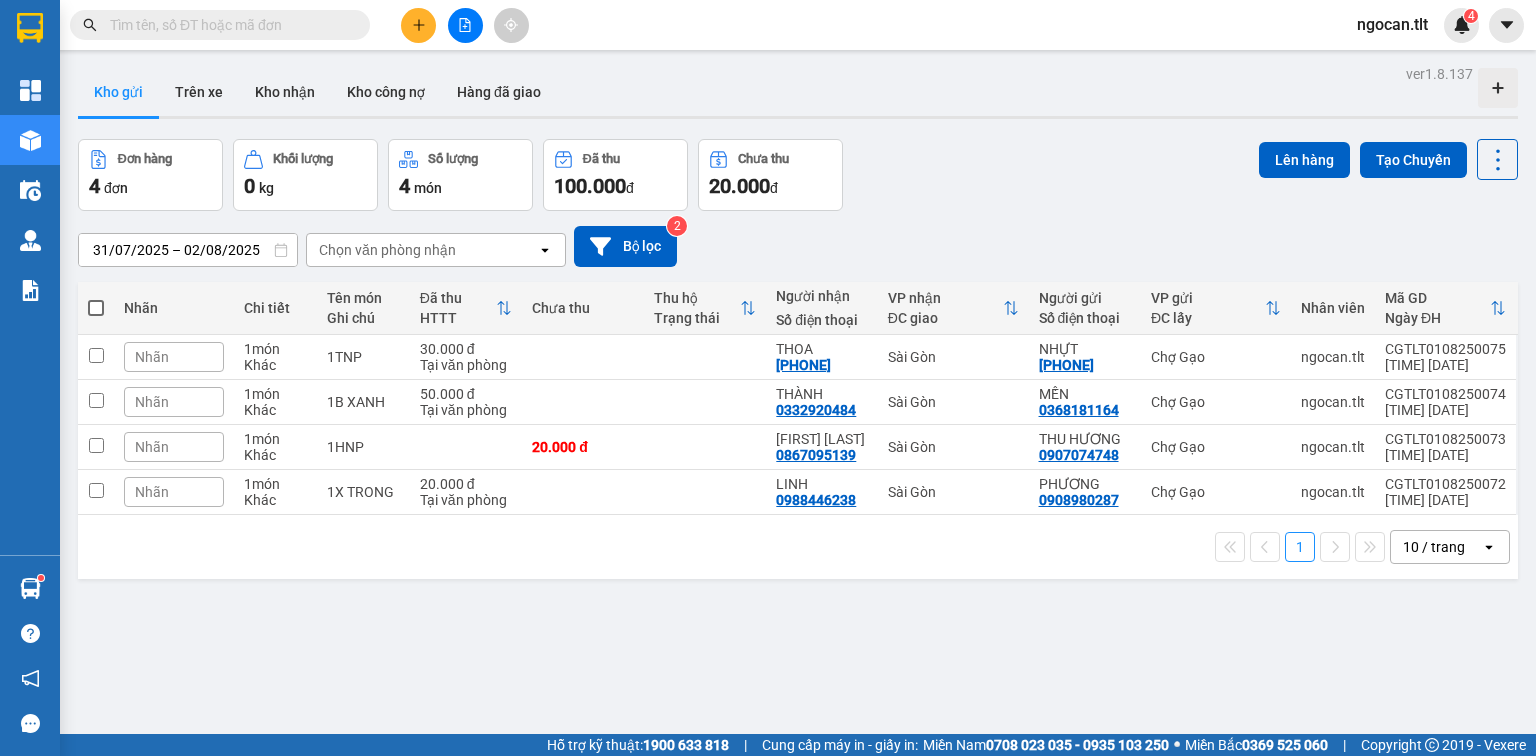 scroll, scrollTop: 0, scrollLeft: 0, axis: both 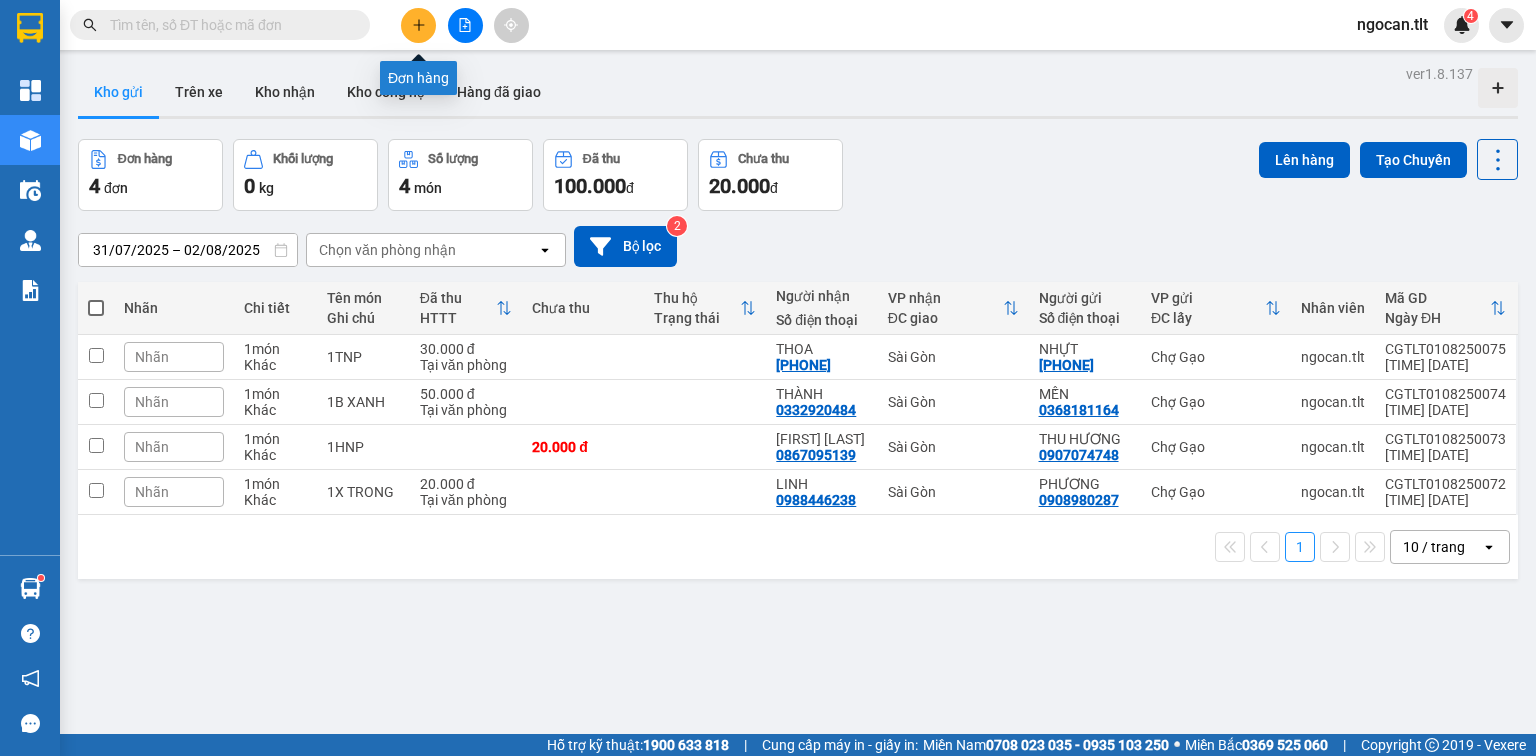 click at bounding box center [418, 25] 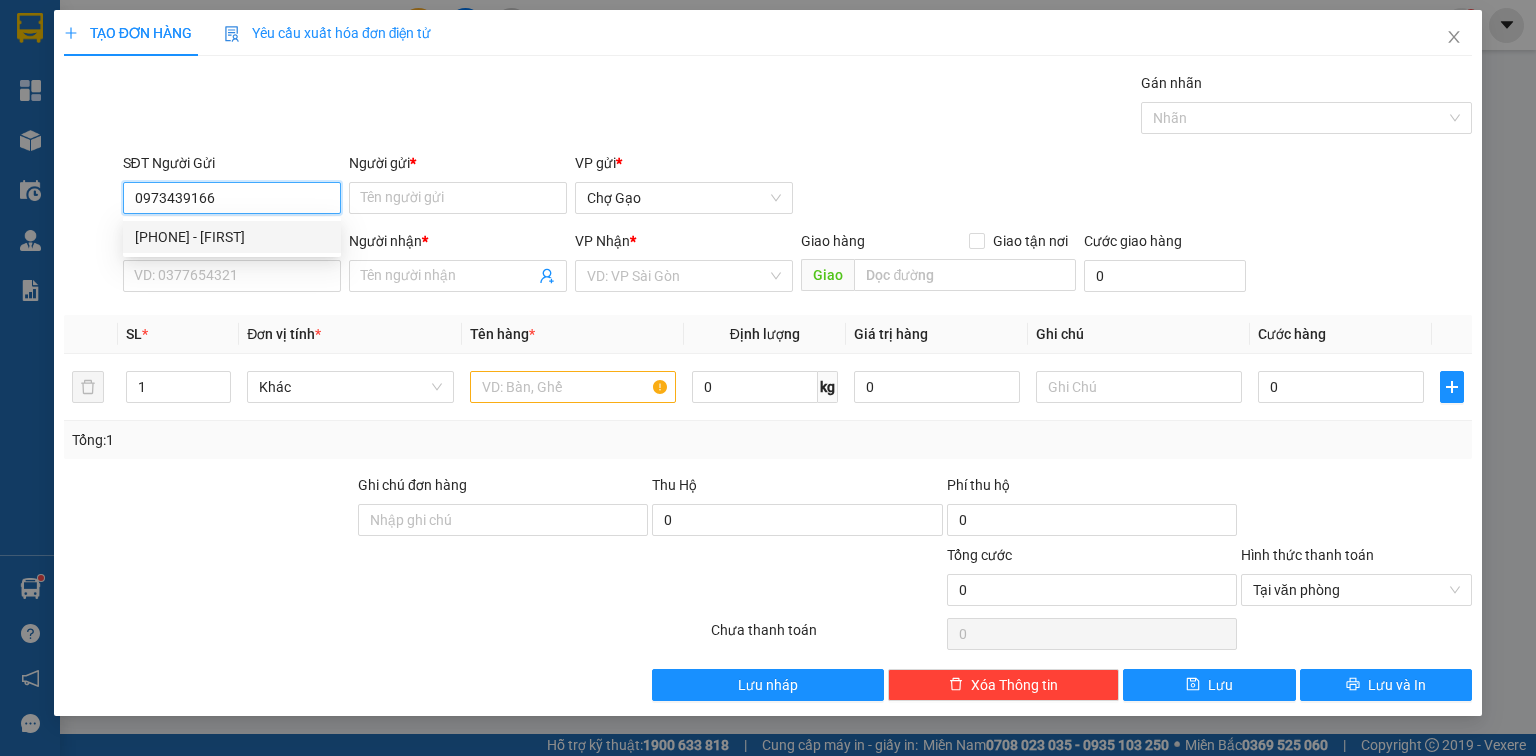 click on "[PHONE] - [FIRST]" at bounding box center (232, 237) 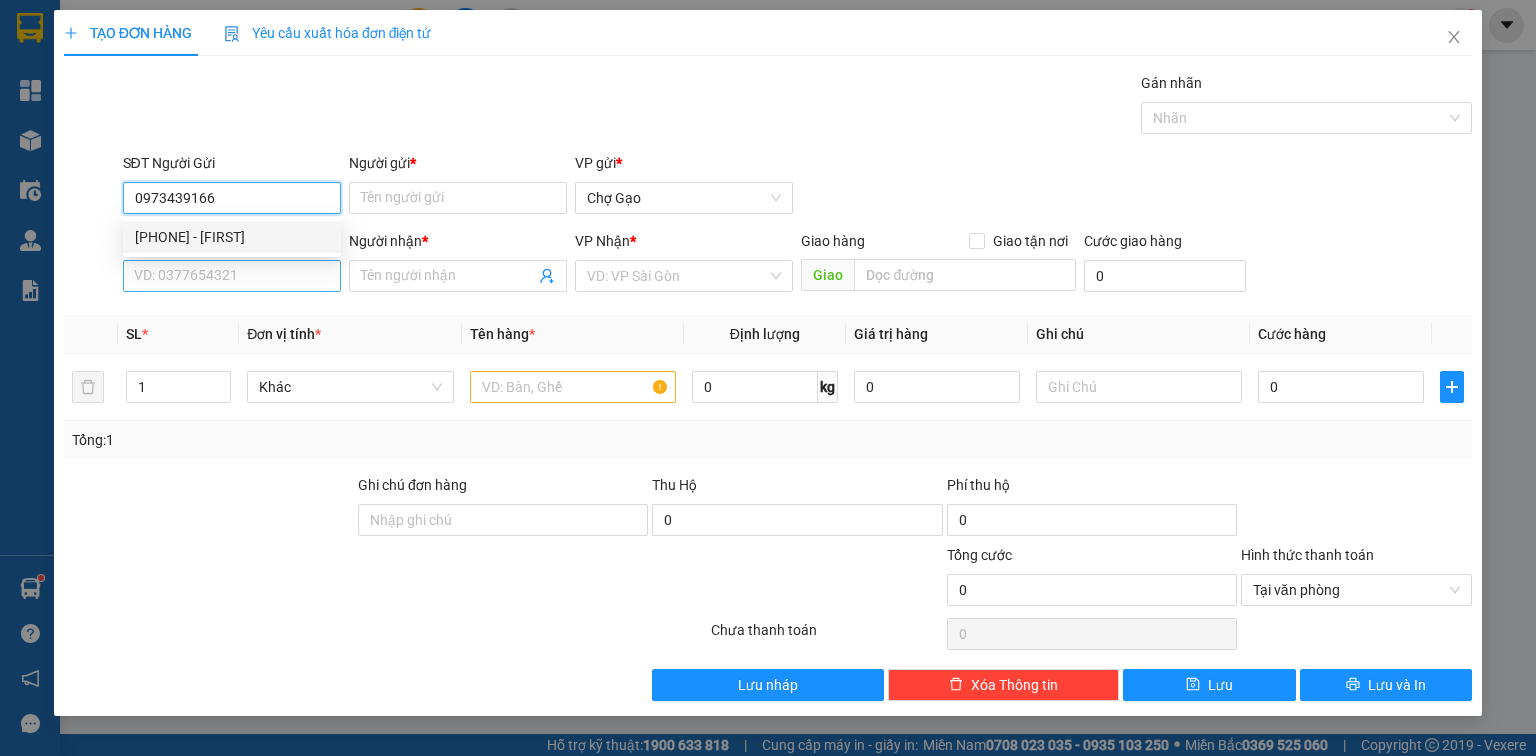 type on "0973439166" 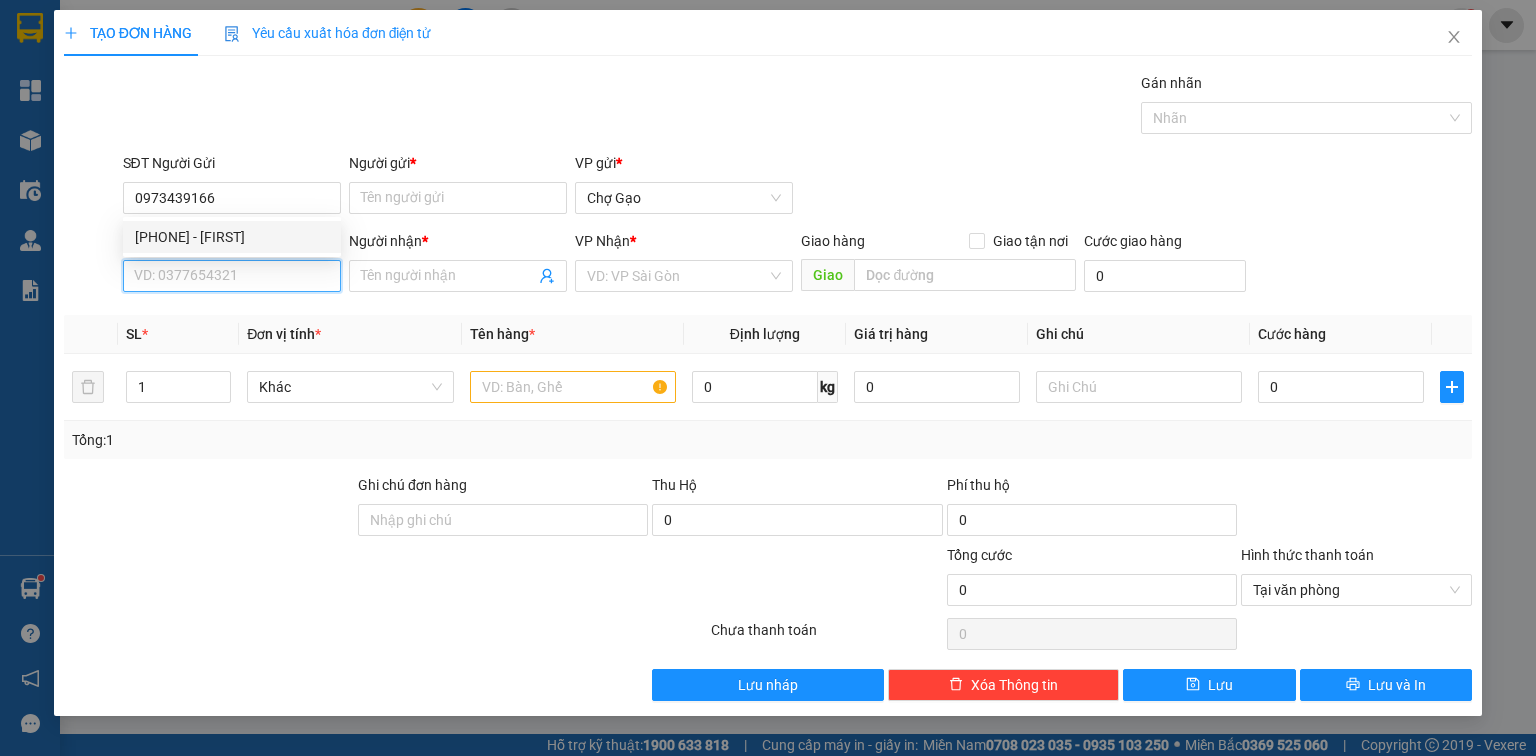 click on "SĐT Người Nhận  *" at bounding box center (232, 276) 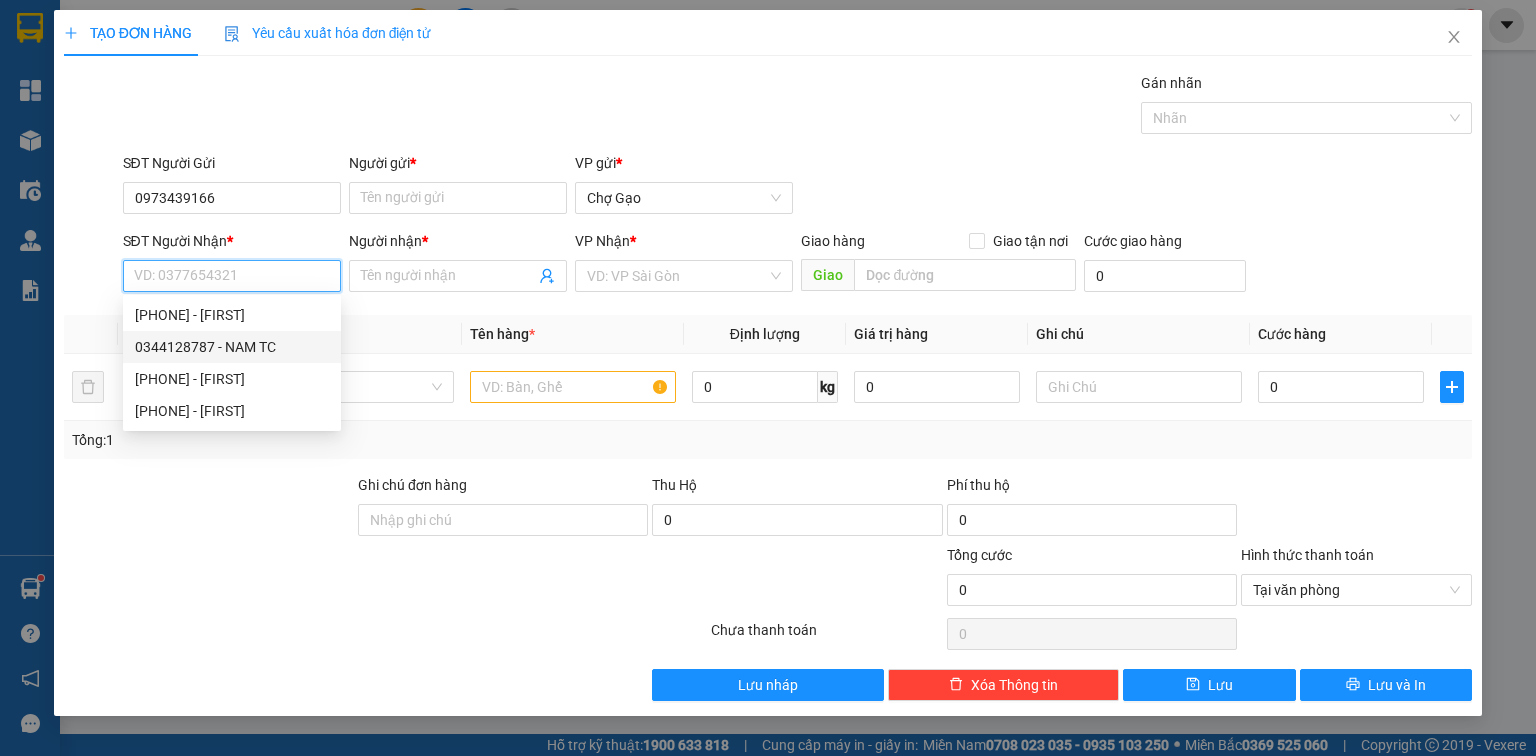 drag, startPoint x: 251, startPoint y: 330, endPoint x: 294, endPoint y: 317, distance: 44.922153 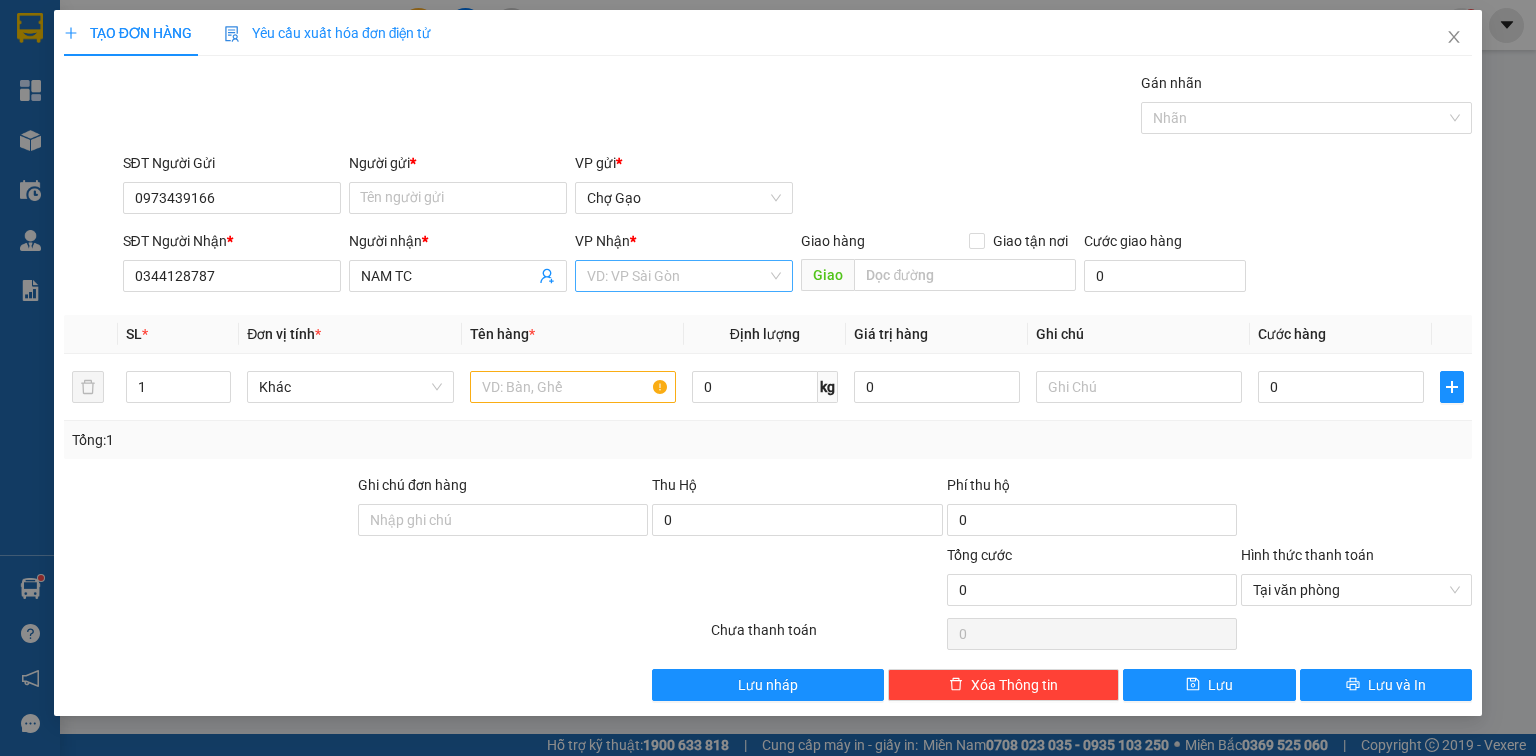 drag, startPoint x: 685, startPoint y: 249, endPoint x: 673, endPoint y: 268, distance: 22.472204 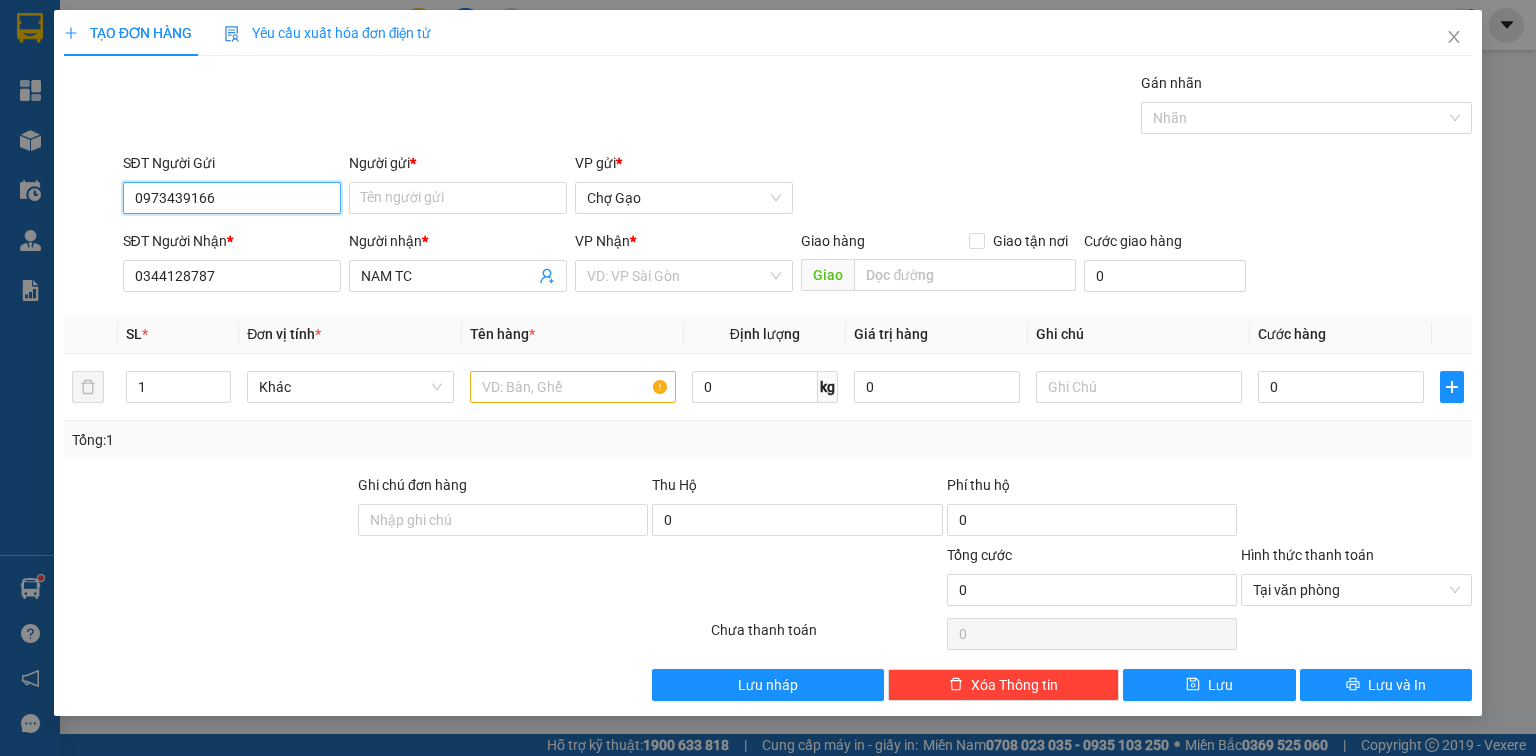 click on "0973439166" at bounding box center (232, 198) 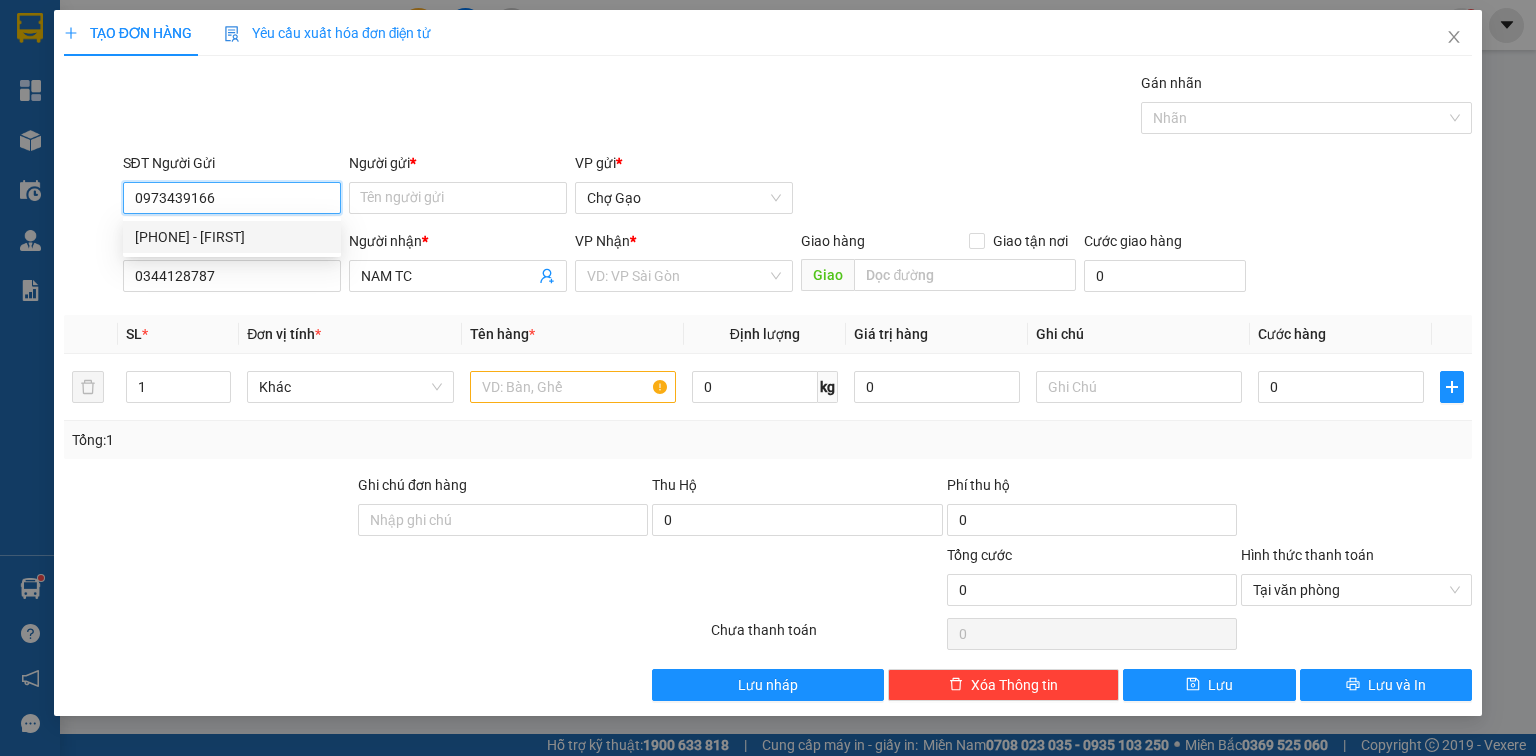 click on "[PHONE] - [FIRST]" at bounding box center [232, 237] 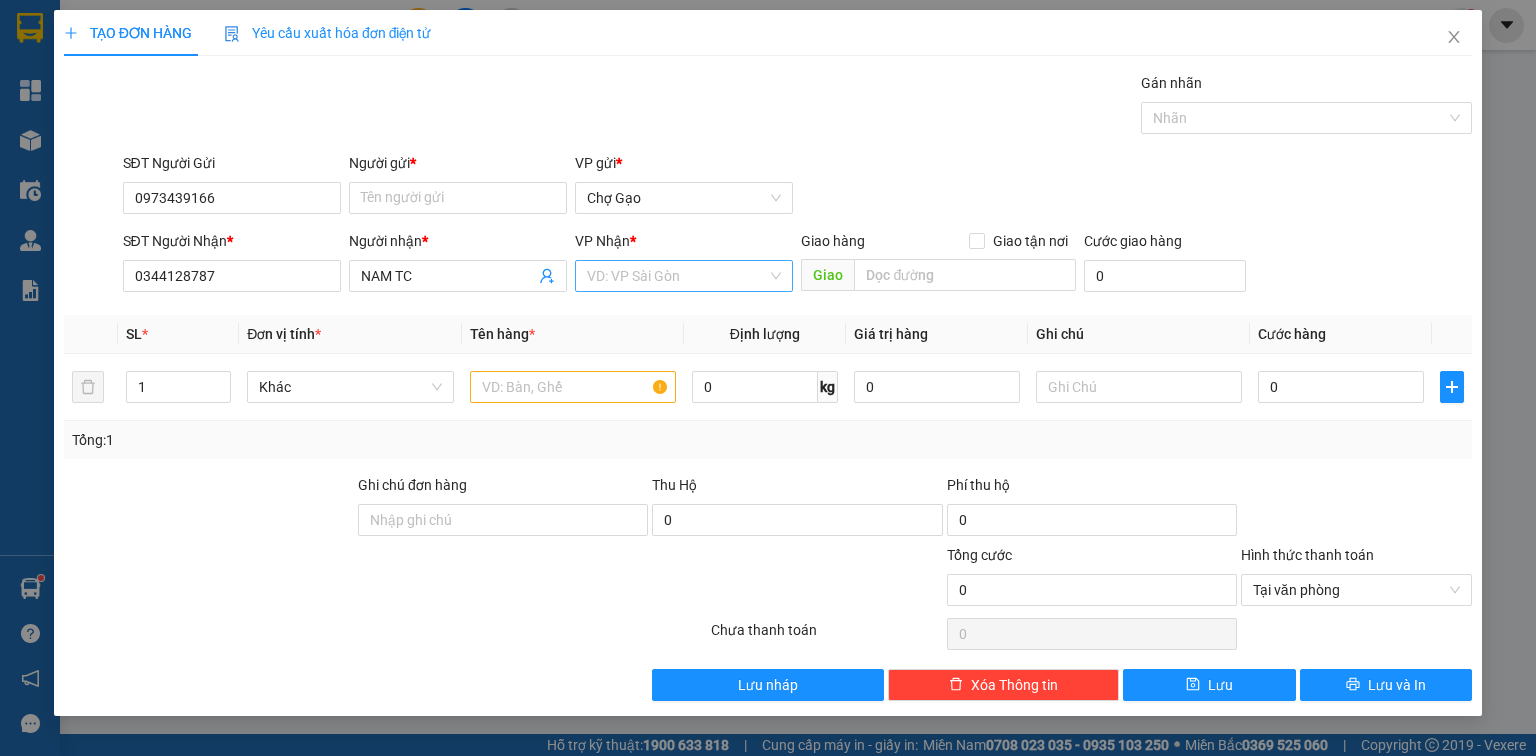 click at bounding box center [677, 276] 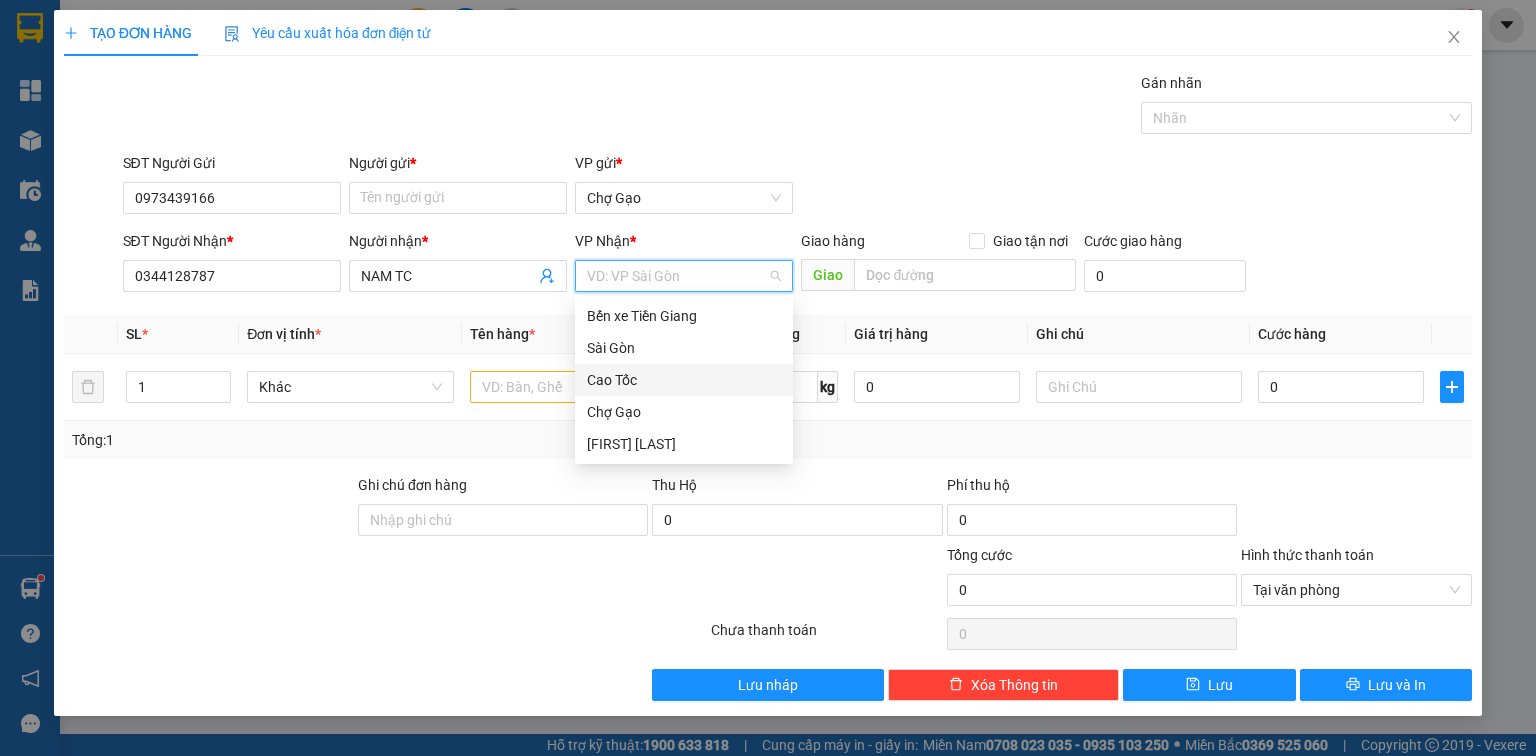 click on "Sài Gòn" at bounding box center [684, 348] 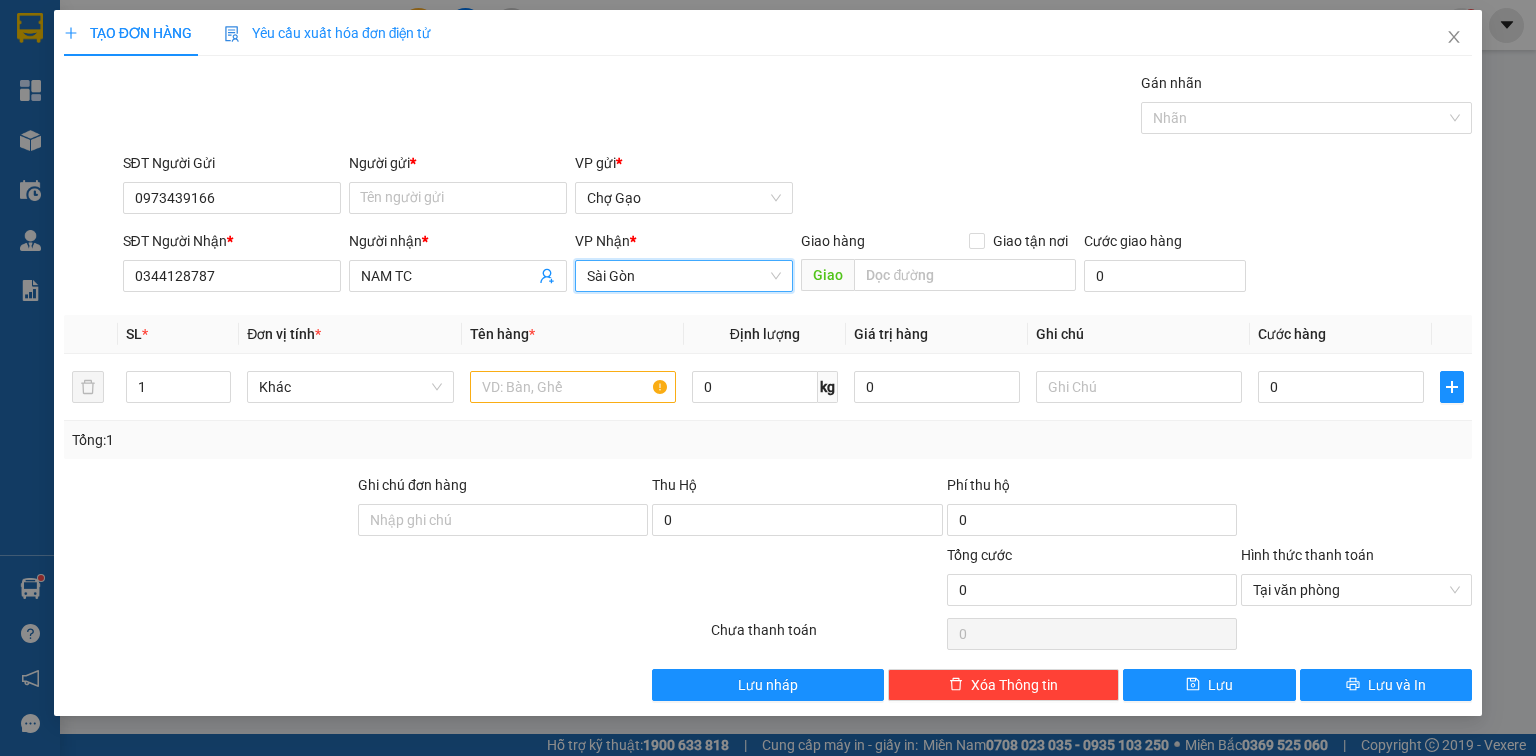 click on "SĐT Người Gửi [PHONE] Người gửi  * Tên người gửi VP gửi  * Chợ Gạo SĐT Người Nhận  * [PHONE] Người nhận  * NAM TC VP Nhận  * Sài Gòn Sài Gòn Giao hàng Giao tận nơi Giao Cước giao hàng 0" at bounding box center [768, 226] 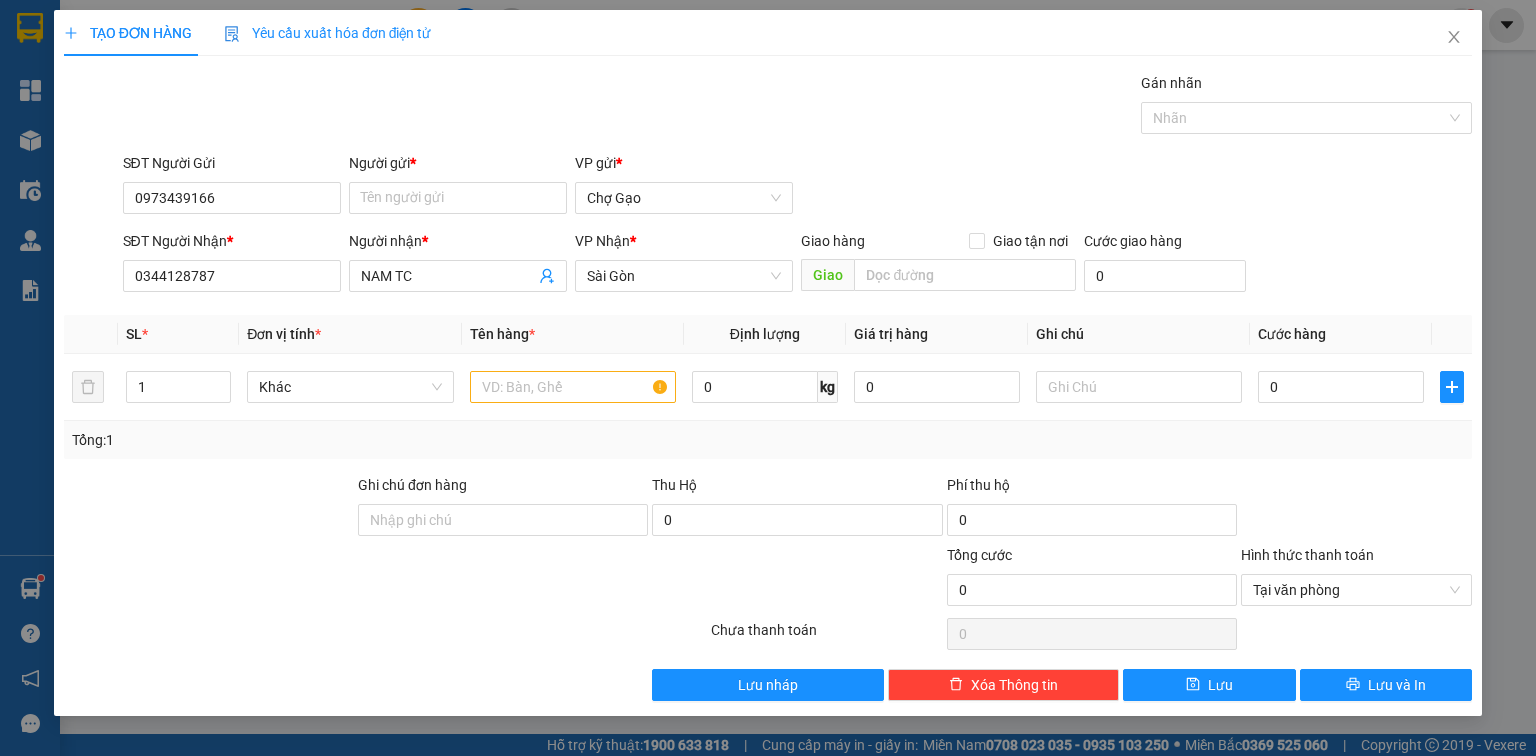 click on "Người gửi  *" at bounding box center [458, 163] 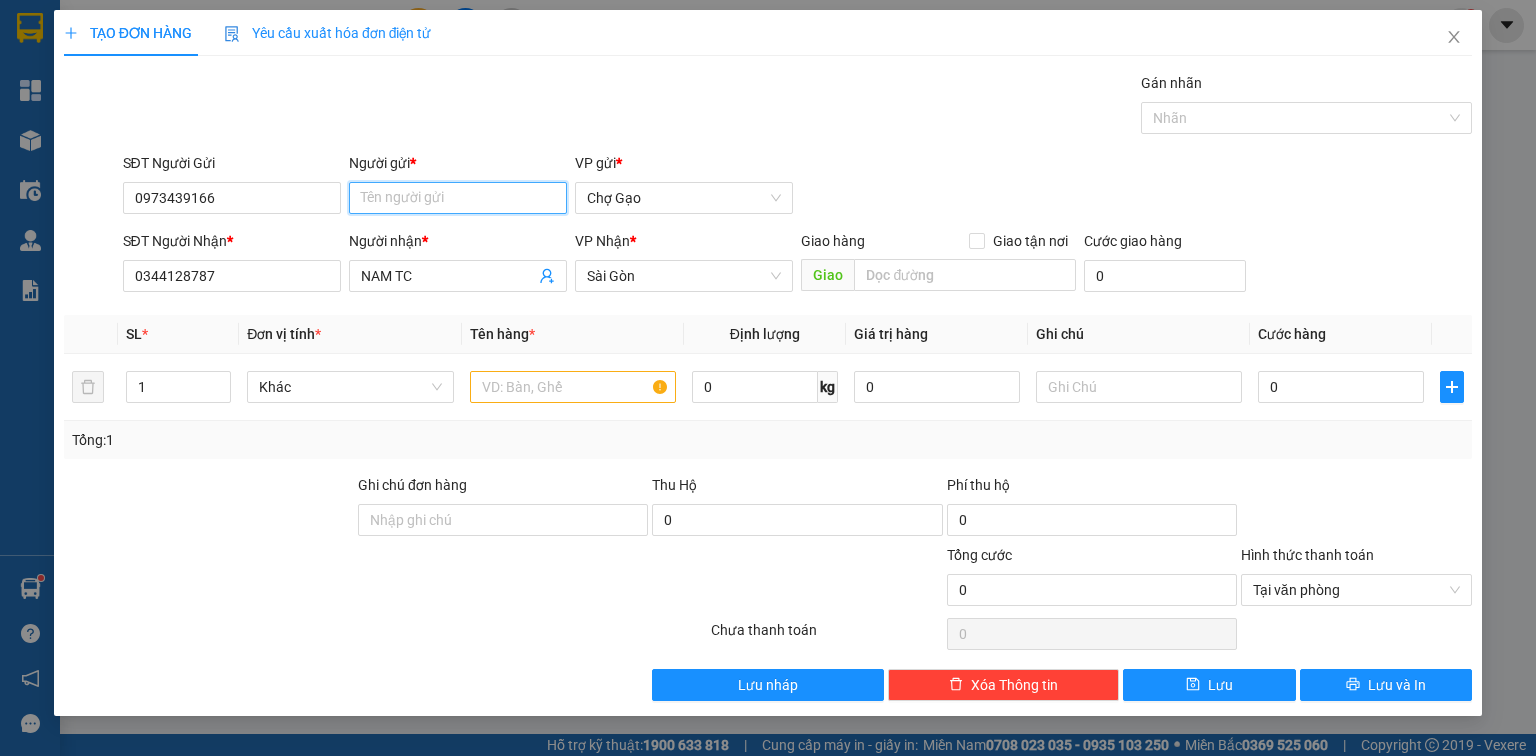 click on "Người gửi  *" at bounding box center [458, 198] 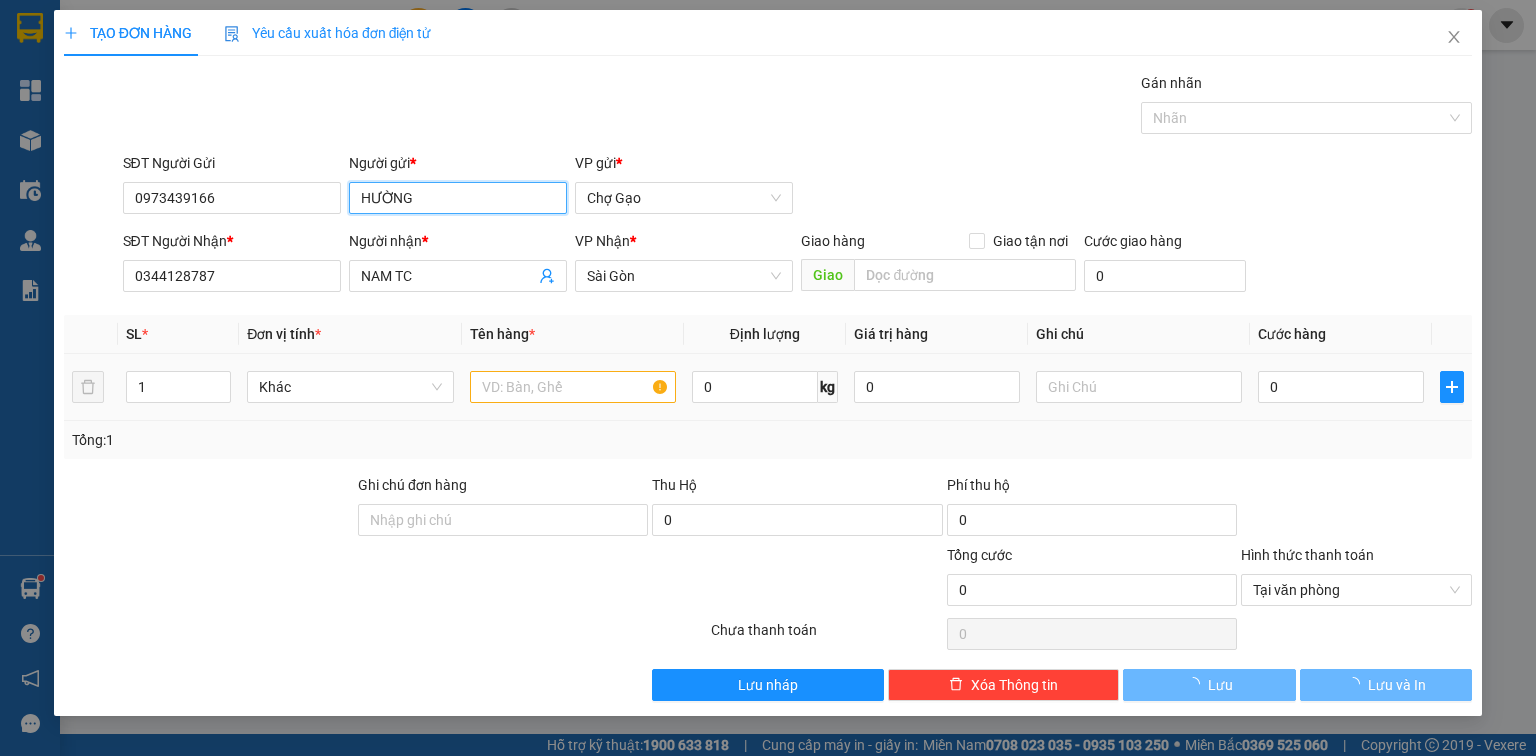 type on "HƯỜNG" 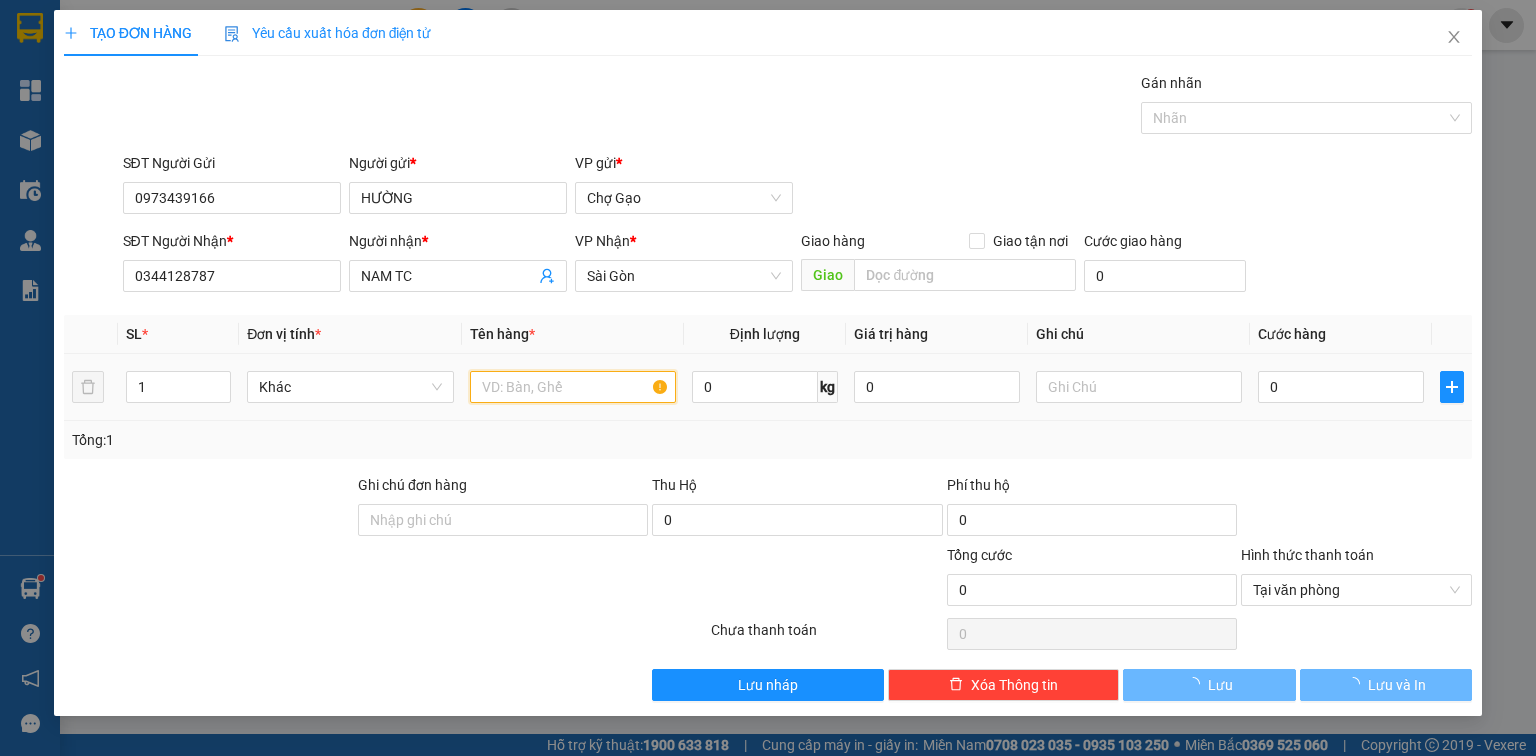 click at bounding box center [573, 387] 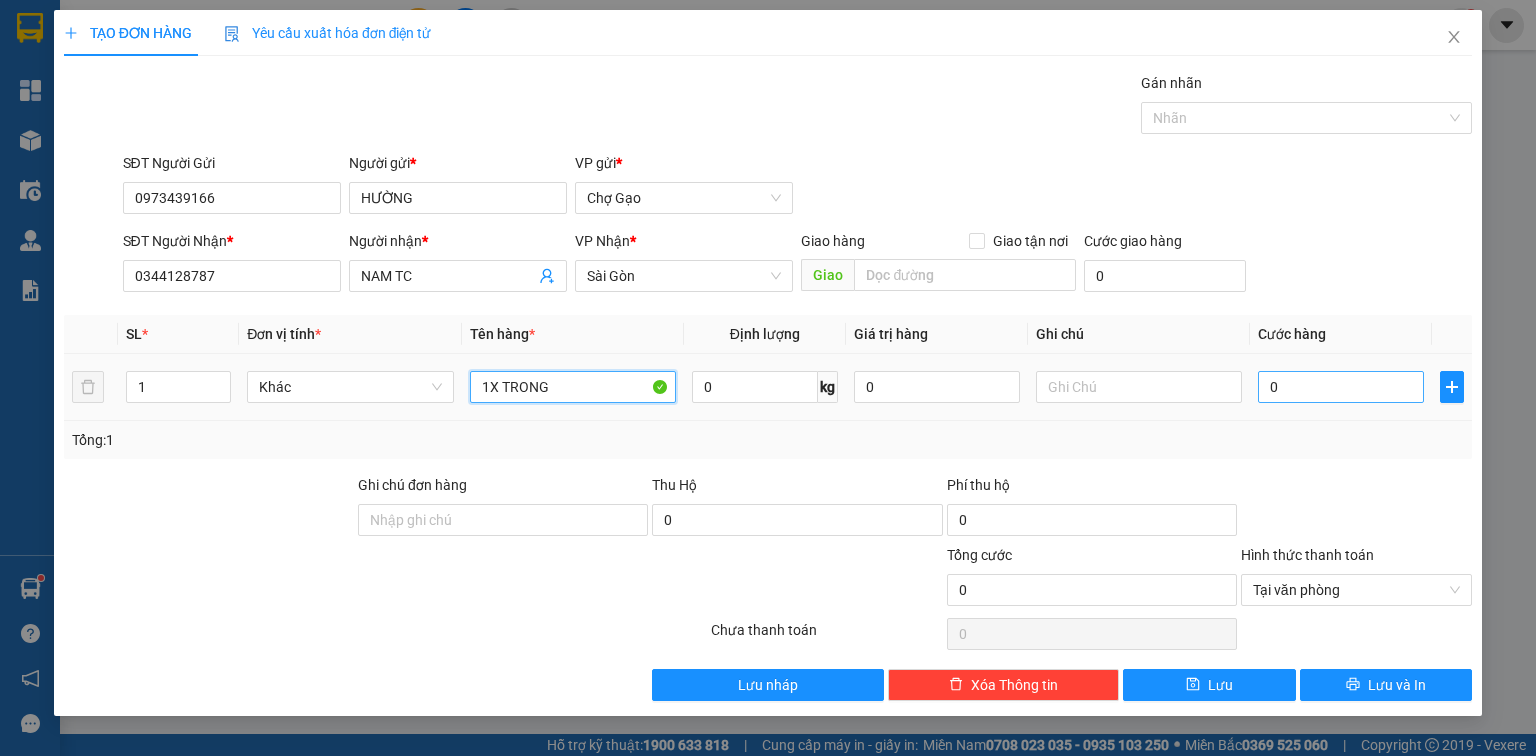 type on "1X TRONG" 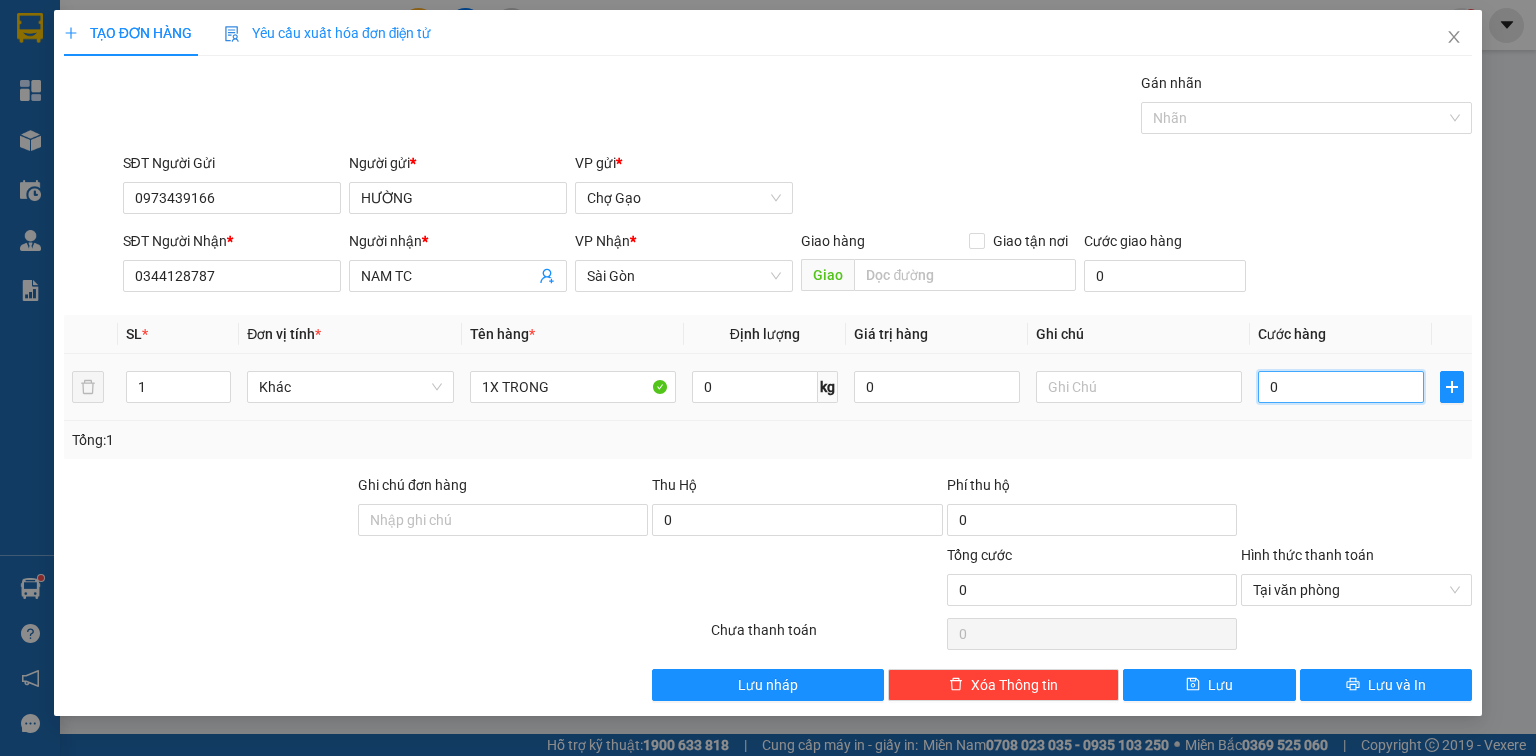 drag, startPoint x: 1330, startPoint y: 397, endPoint x: 1322, endPoint y: 389, distance: 11.313708 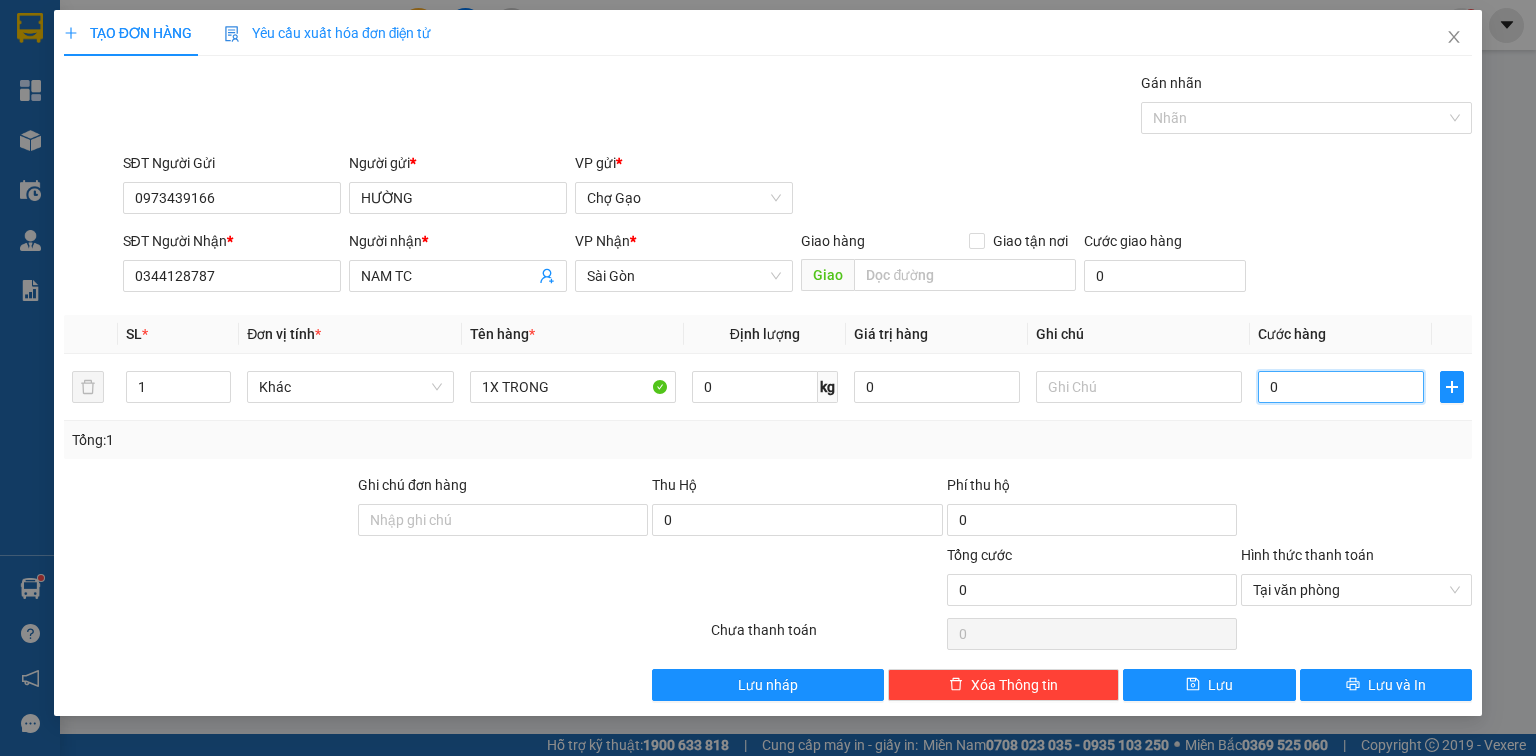 type on "2" 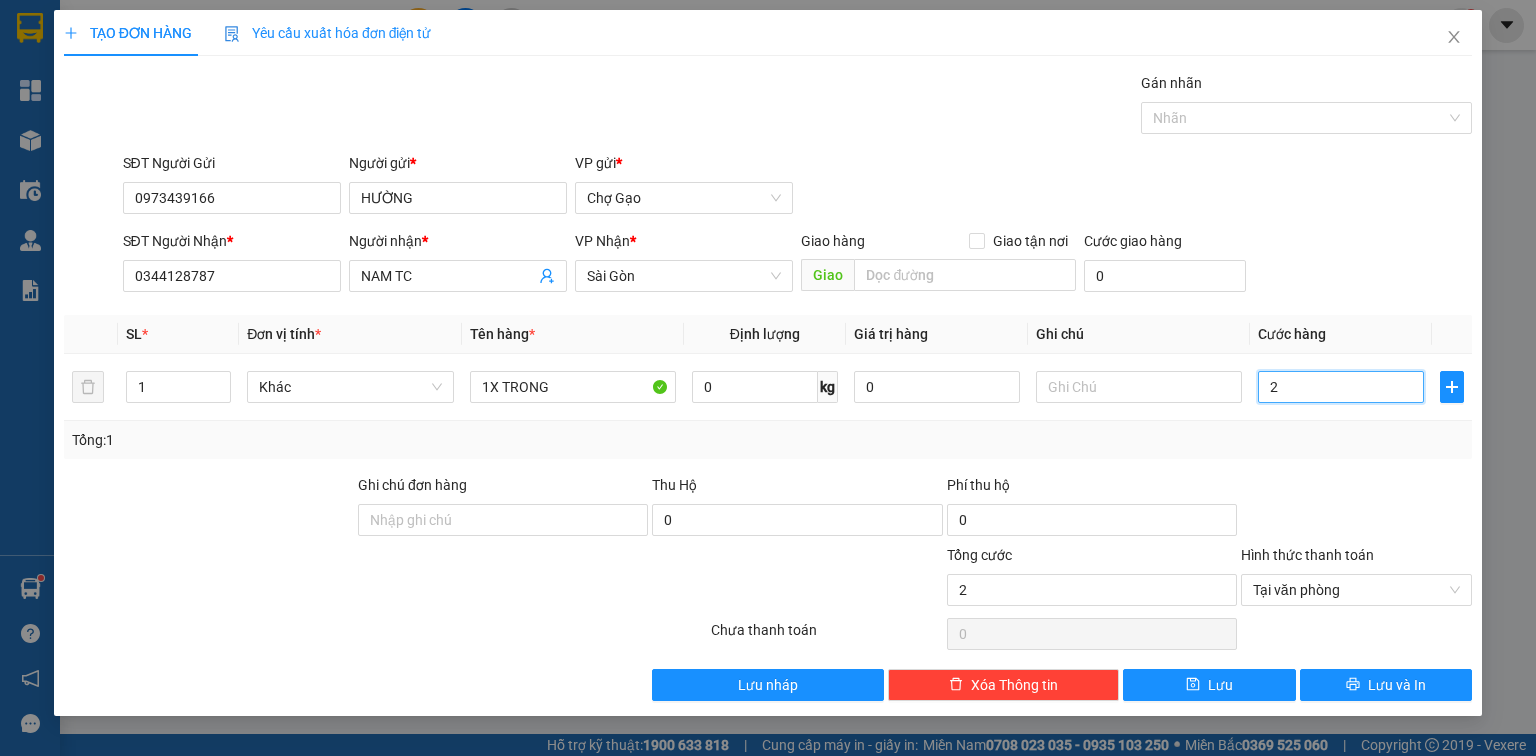 type on "25" 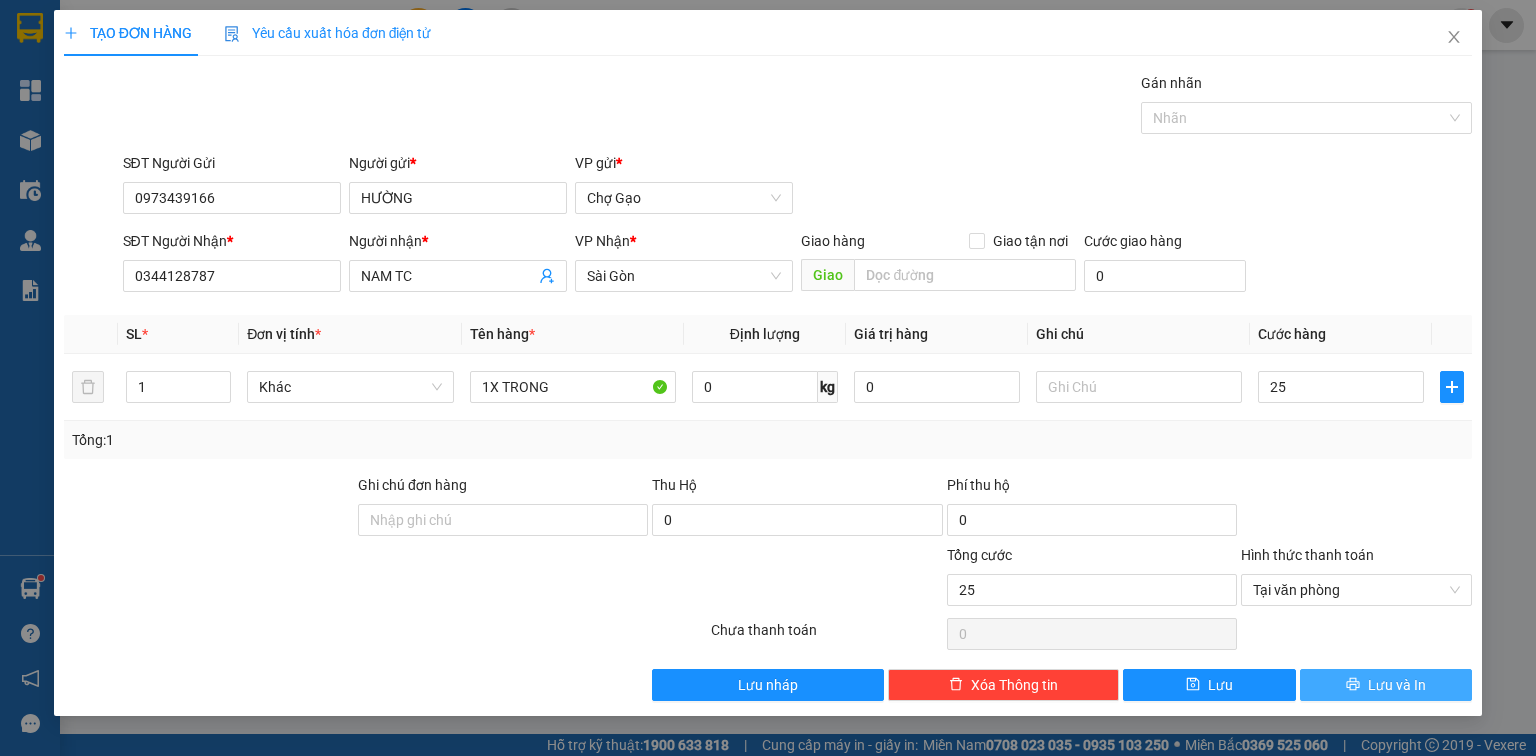 type on "25.000" 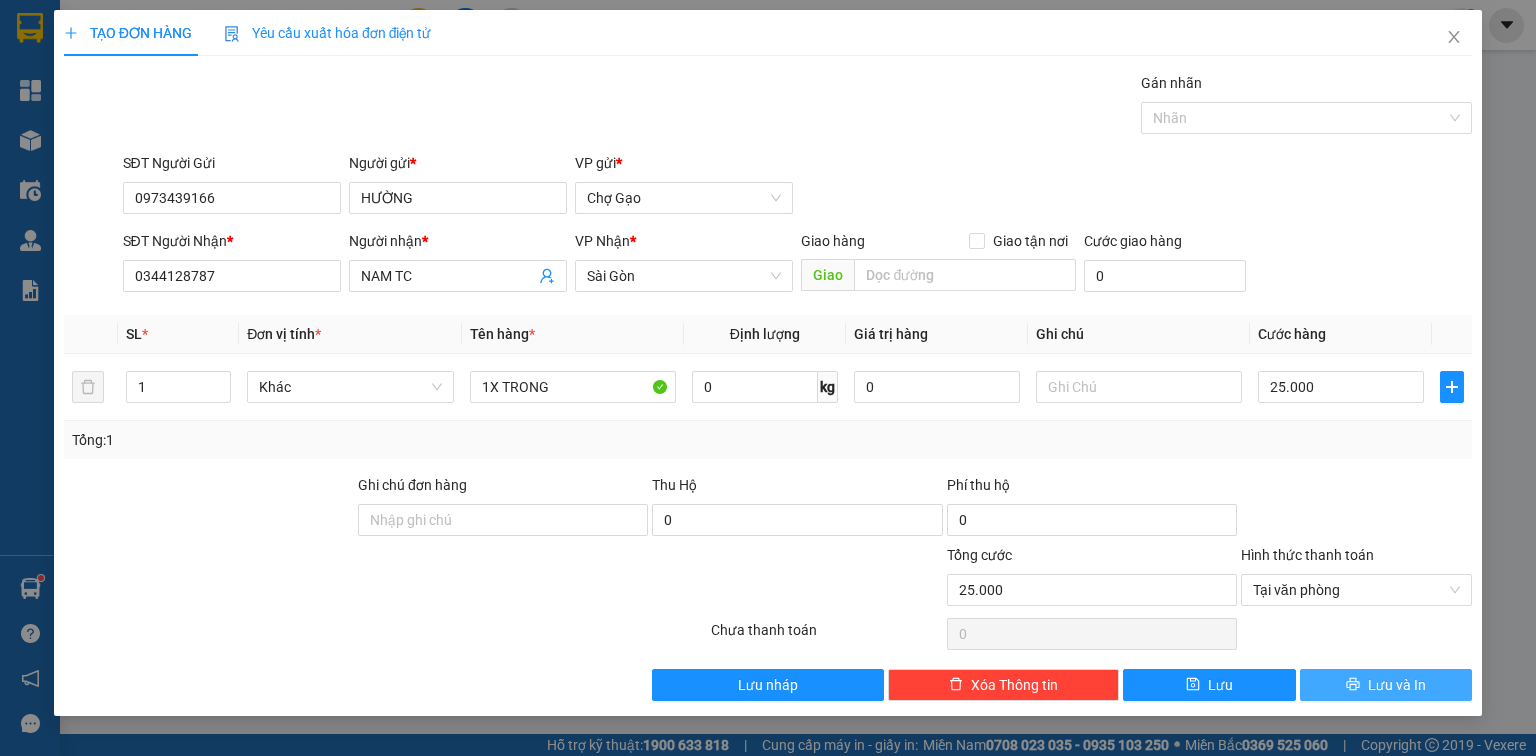 click 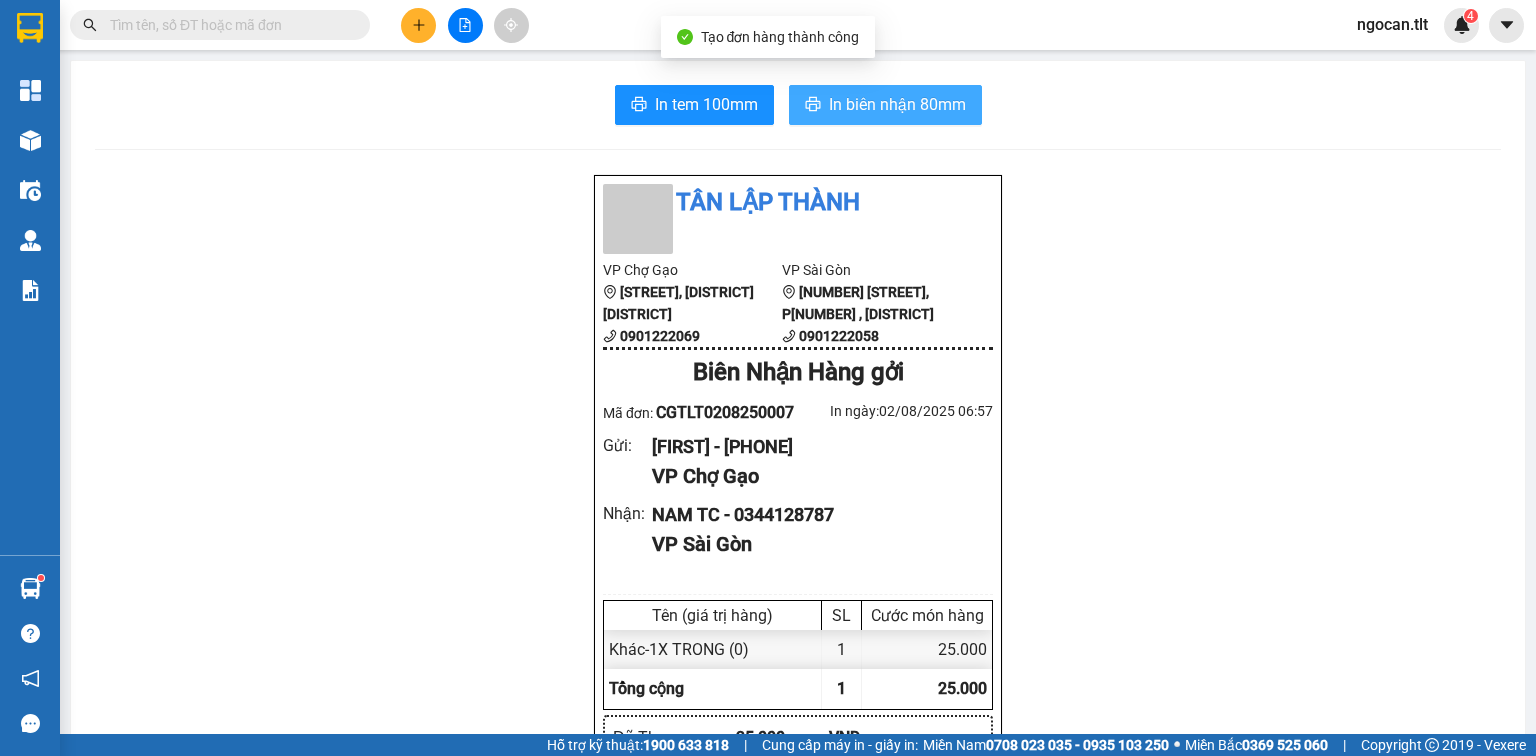 click on "In biên nhận 80mm" at bounding box center [897, 104] 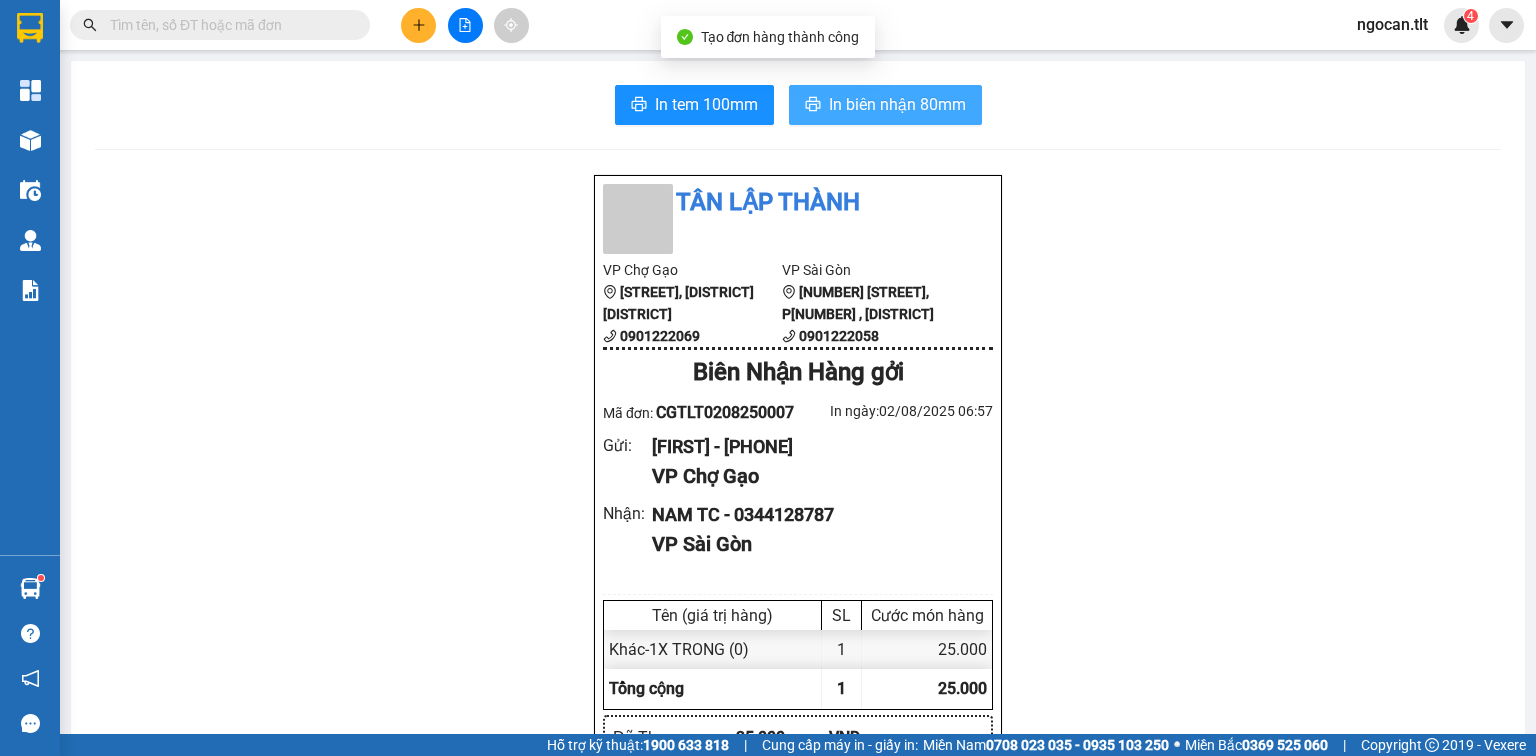 scroll, scrollTop: 0, scrollLeft: 0, axis: both 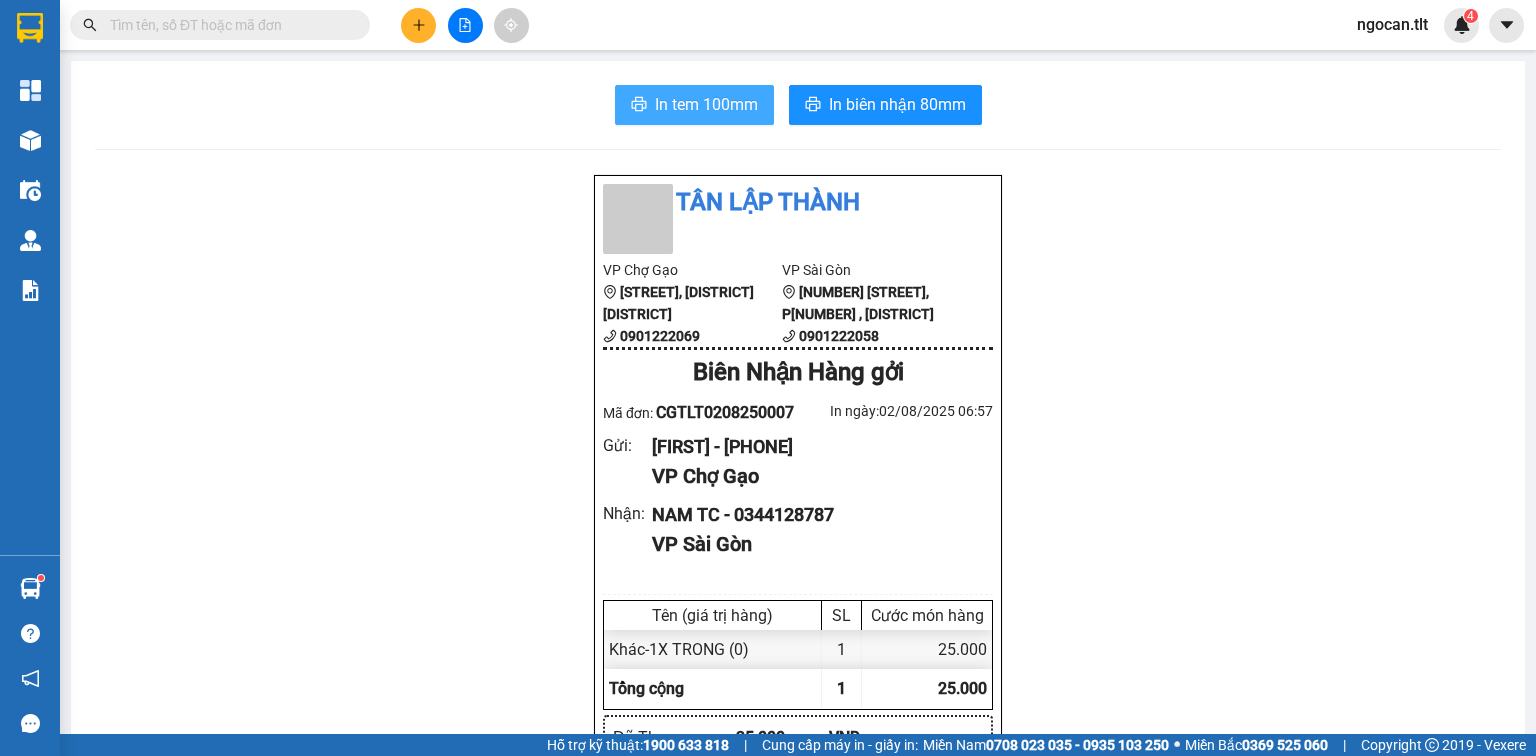 click on "In tem 100mm" at bounding box center [694, 105] 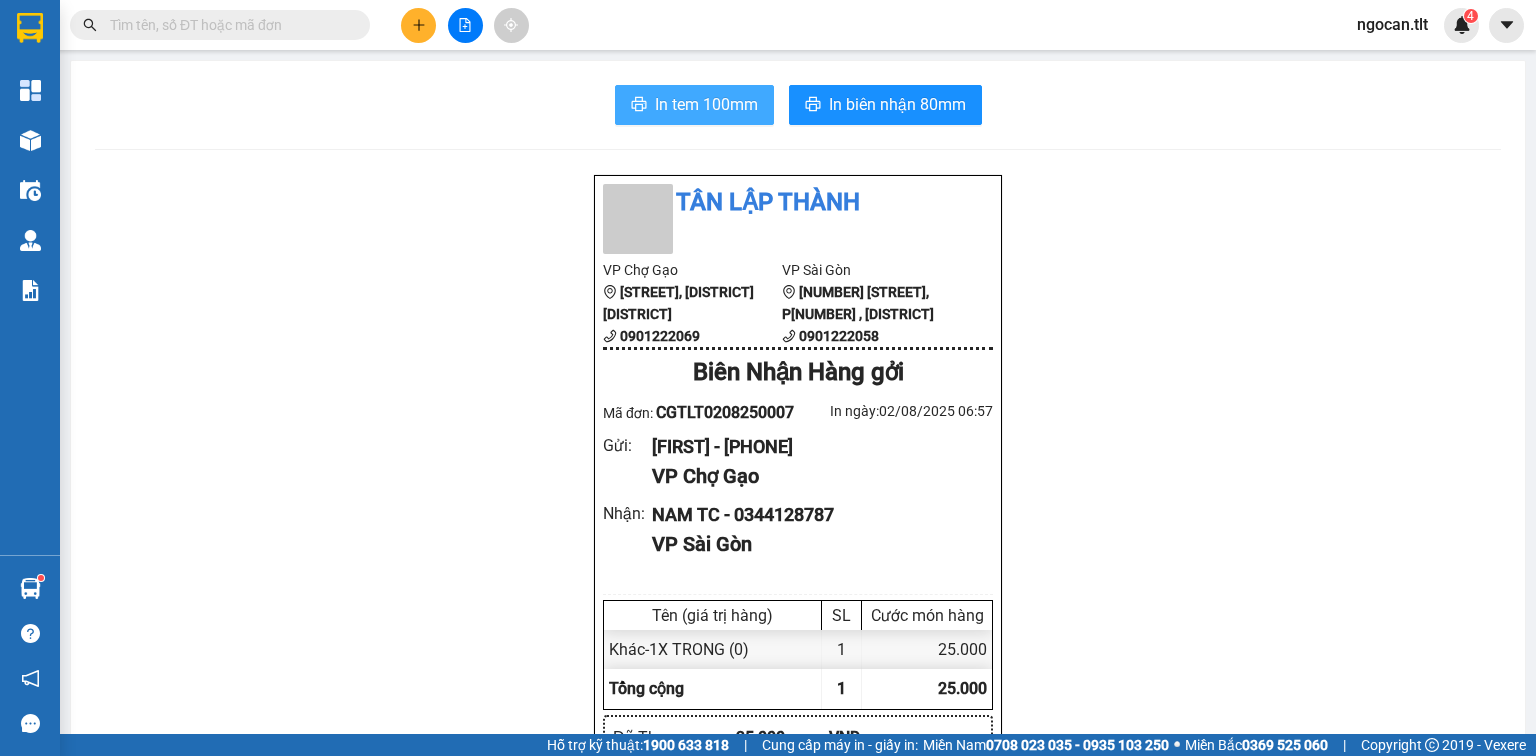 scroll, scrollTop: 0, scrollLeft: 0, axis: both 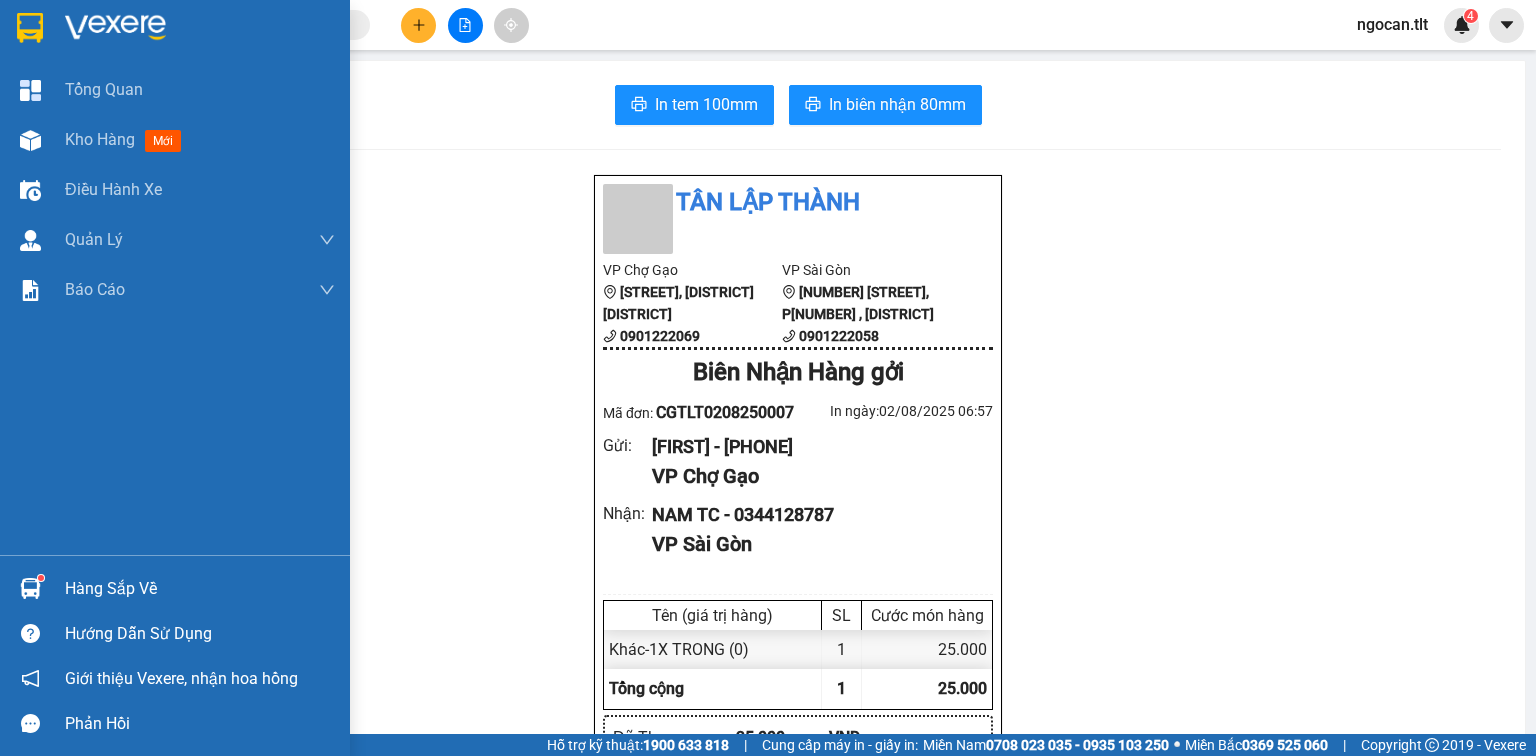 drag, startPoint x: 48, startPoint y: 603, endPoint x: 128, endPoint y: 600, distance: 80.05623 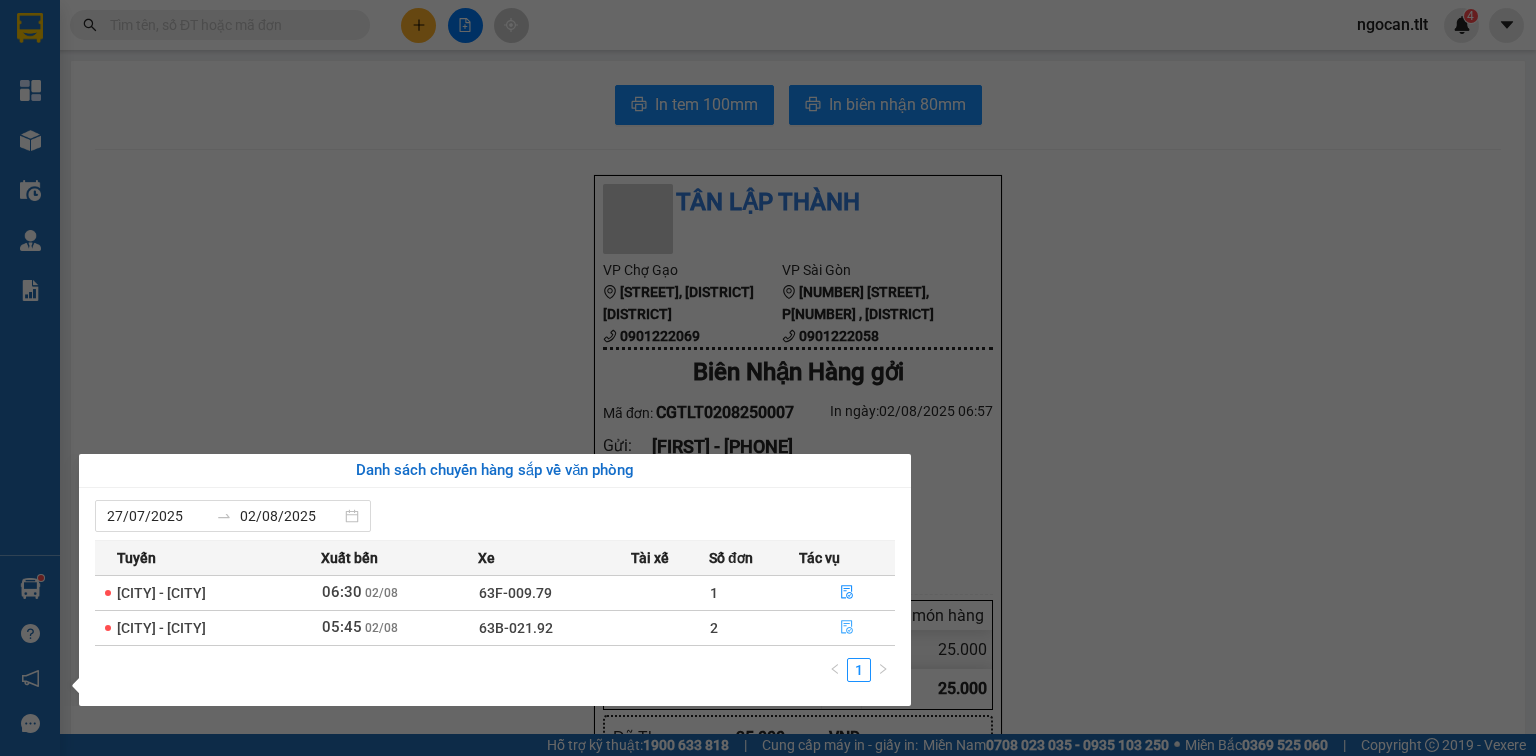 click 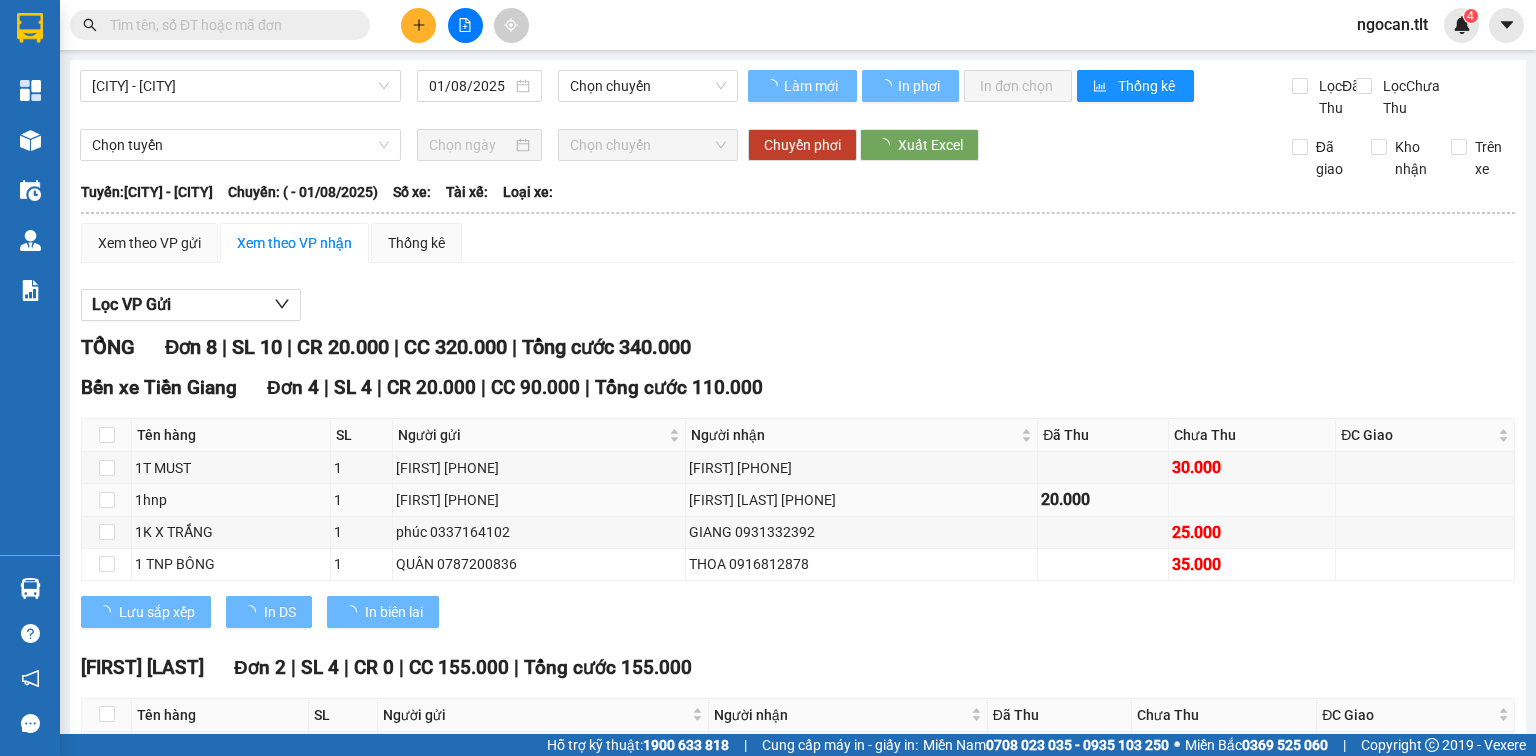 type on "02/08/2025" 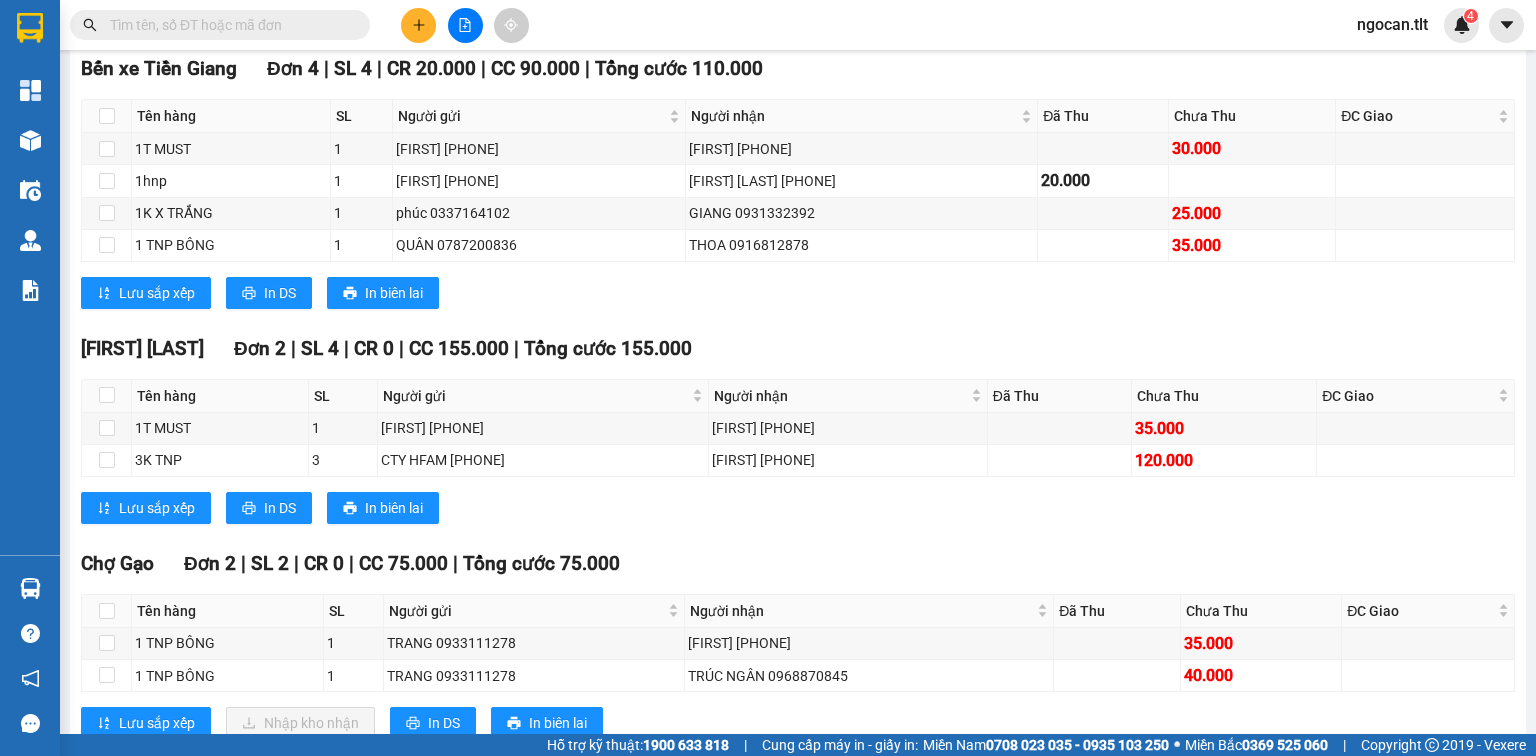 scroll, scrollTop: 398, scrollLeft: 0, axis: vertical 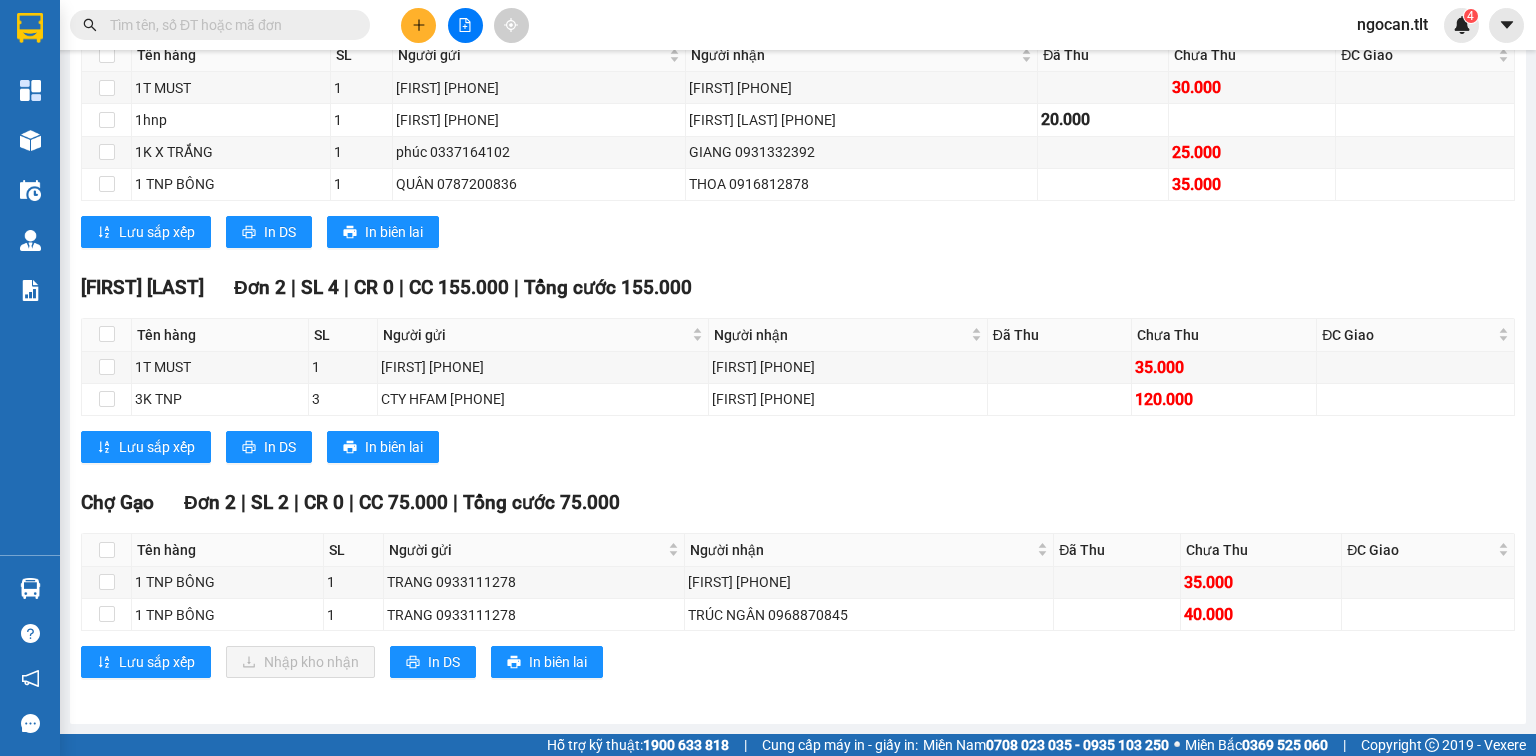 click at bounding box center [228, 25] 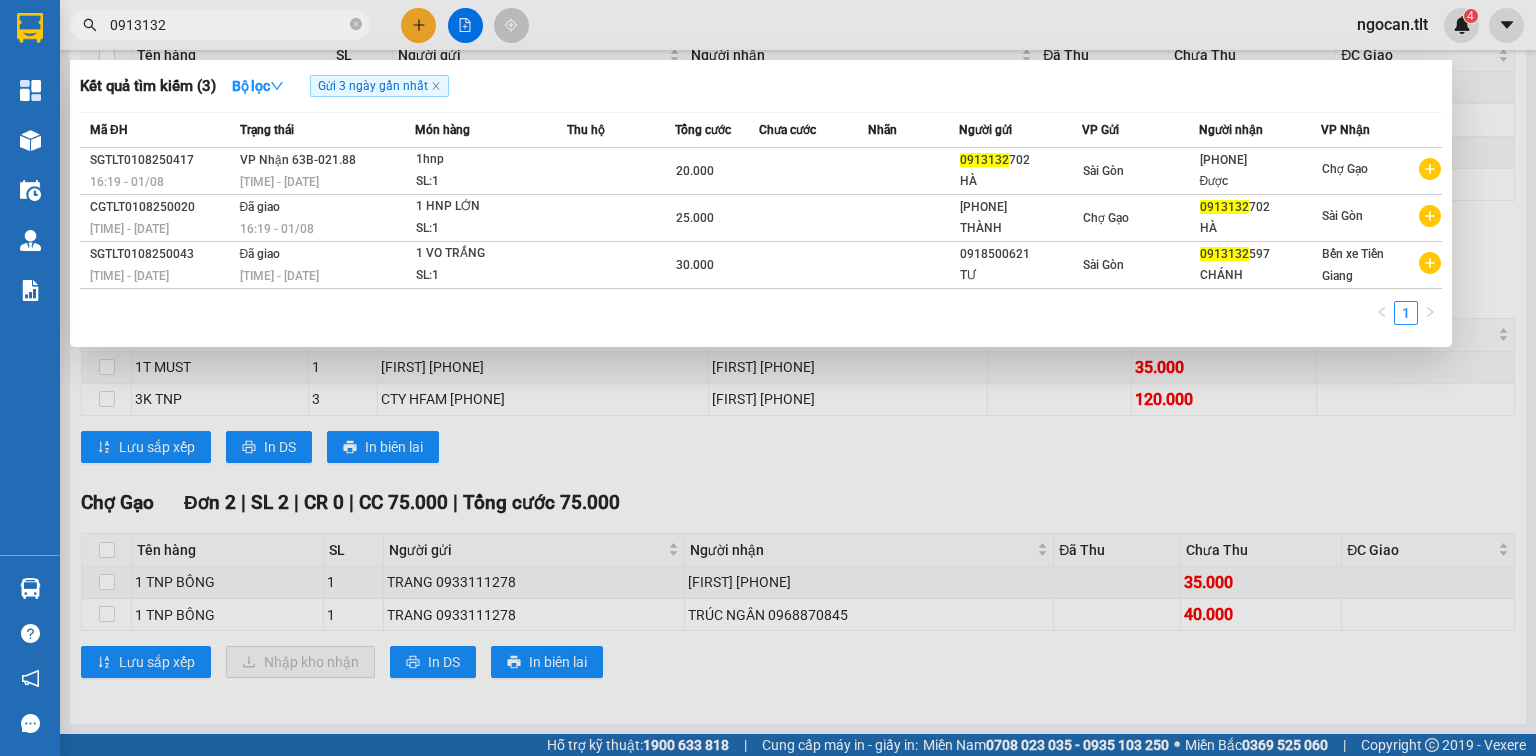 type on "0913132" 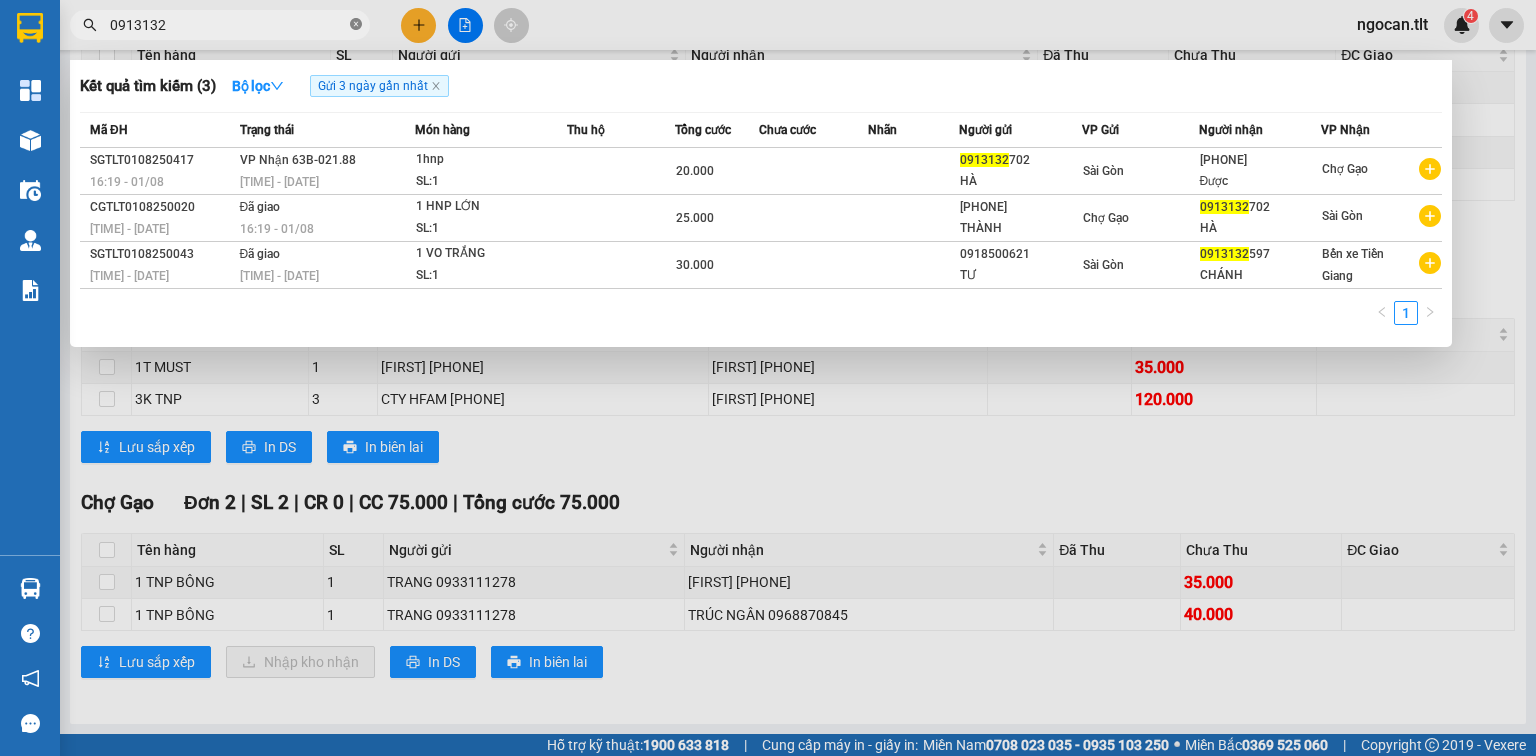 click 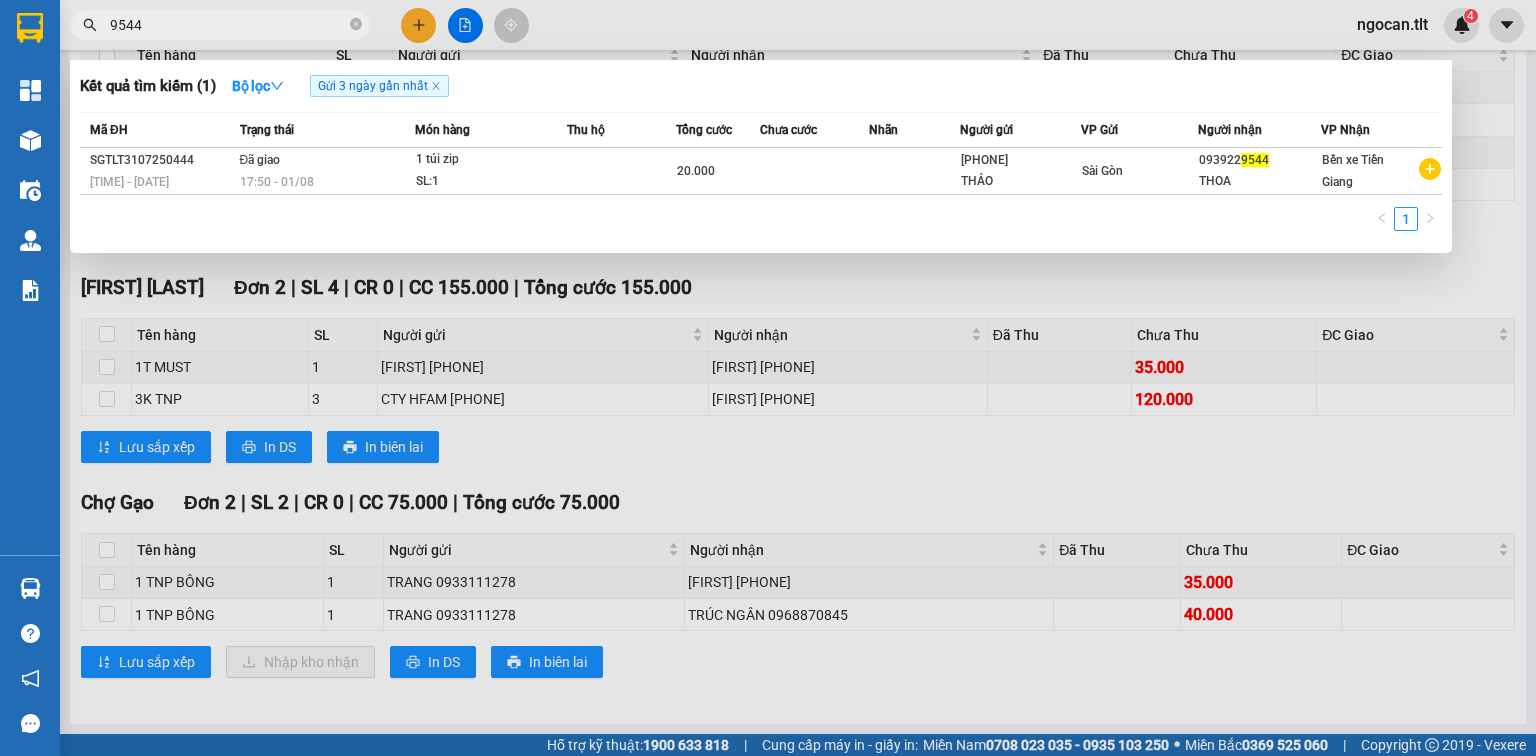 type on "9544" 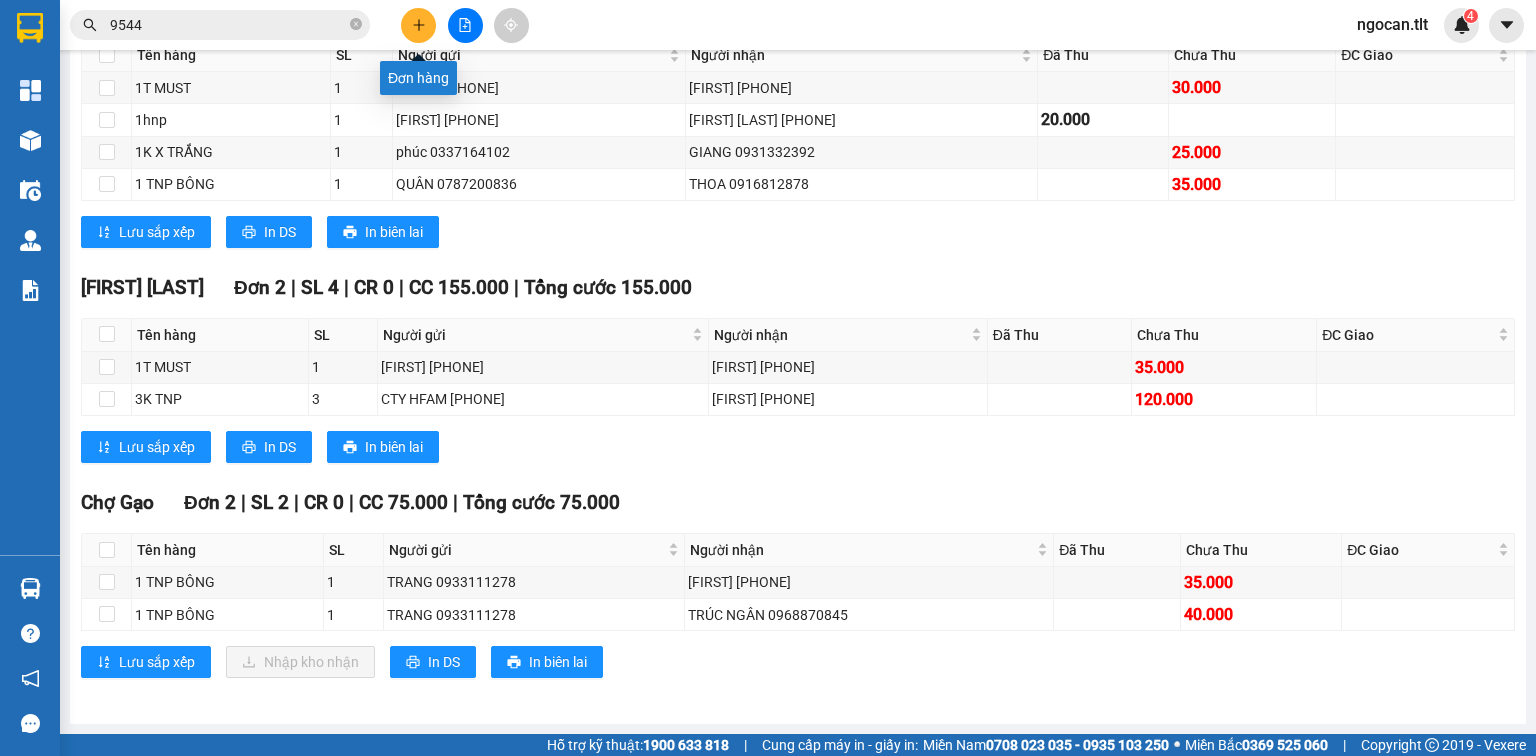 click at bounding box center (418, 25) 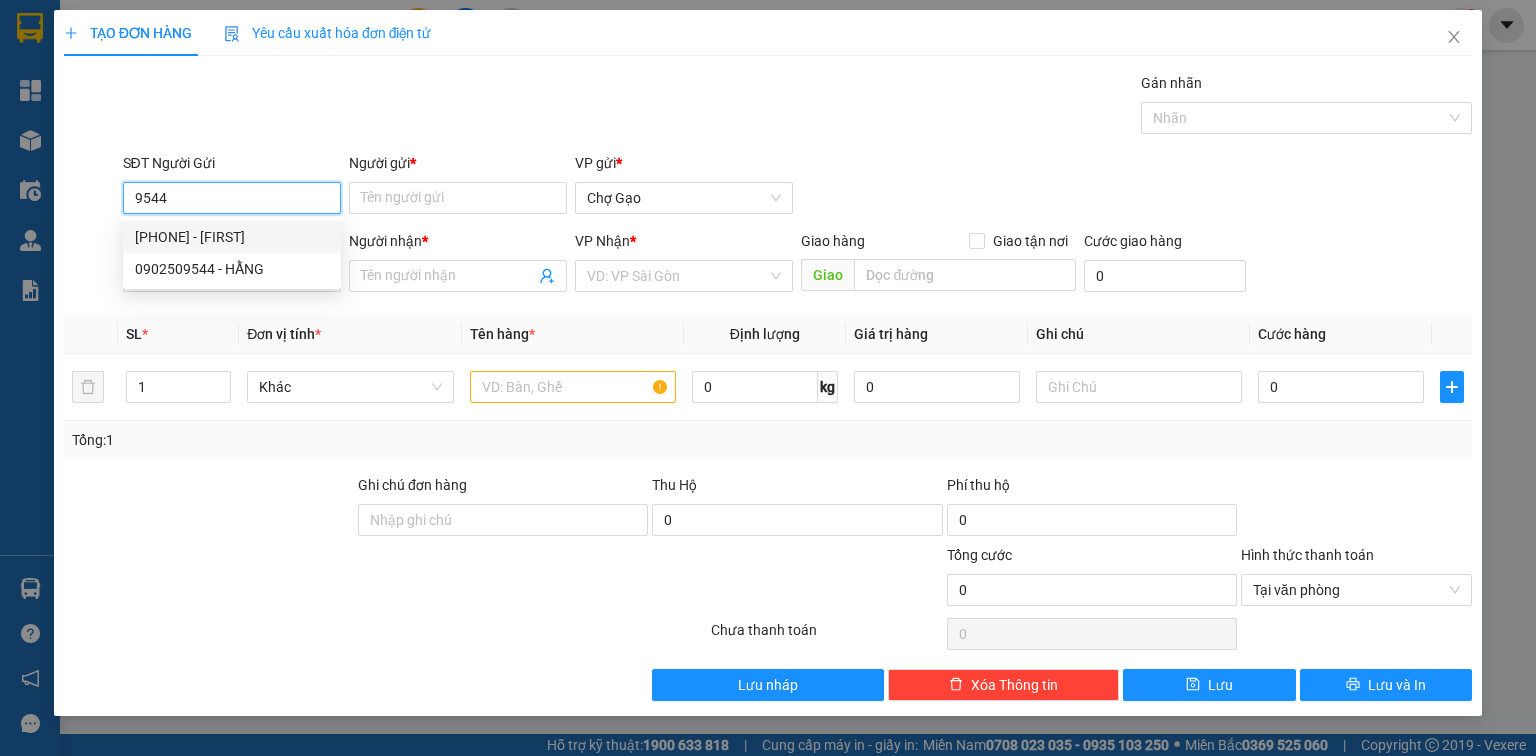 click on "[PHONE] - [FIRST]" at bounding box center [232, 237] 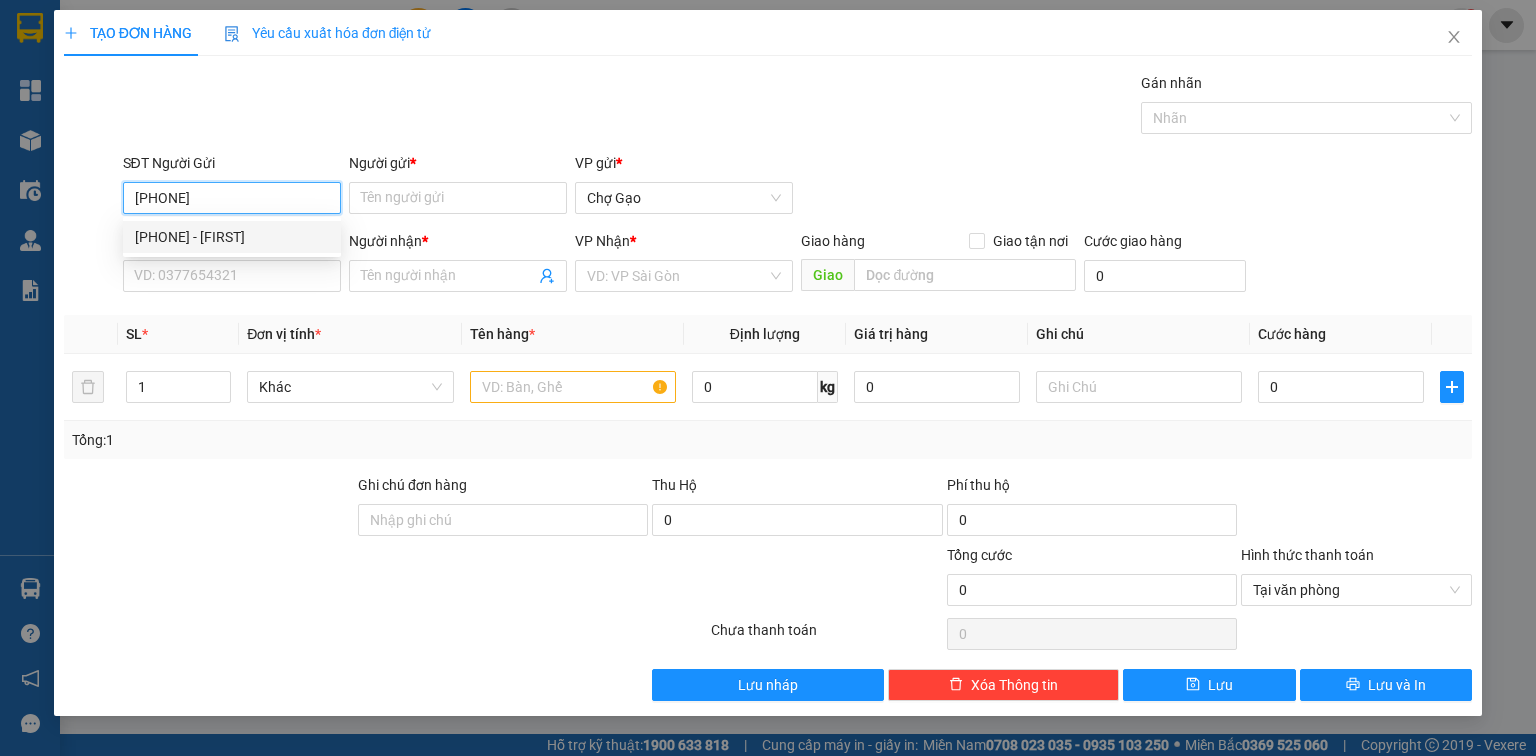 type on "[PHONE]" 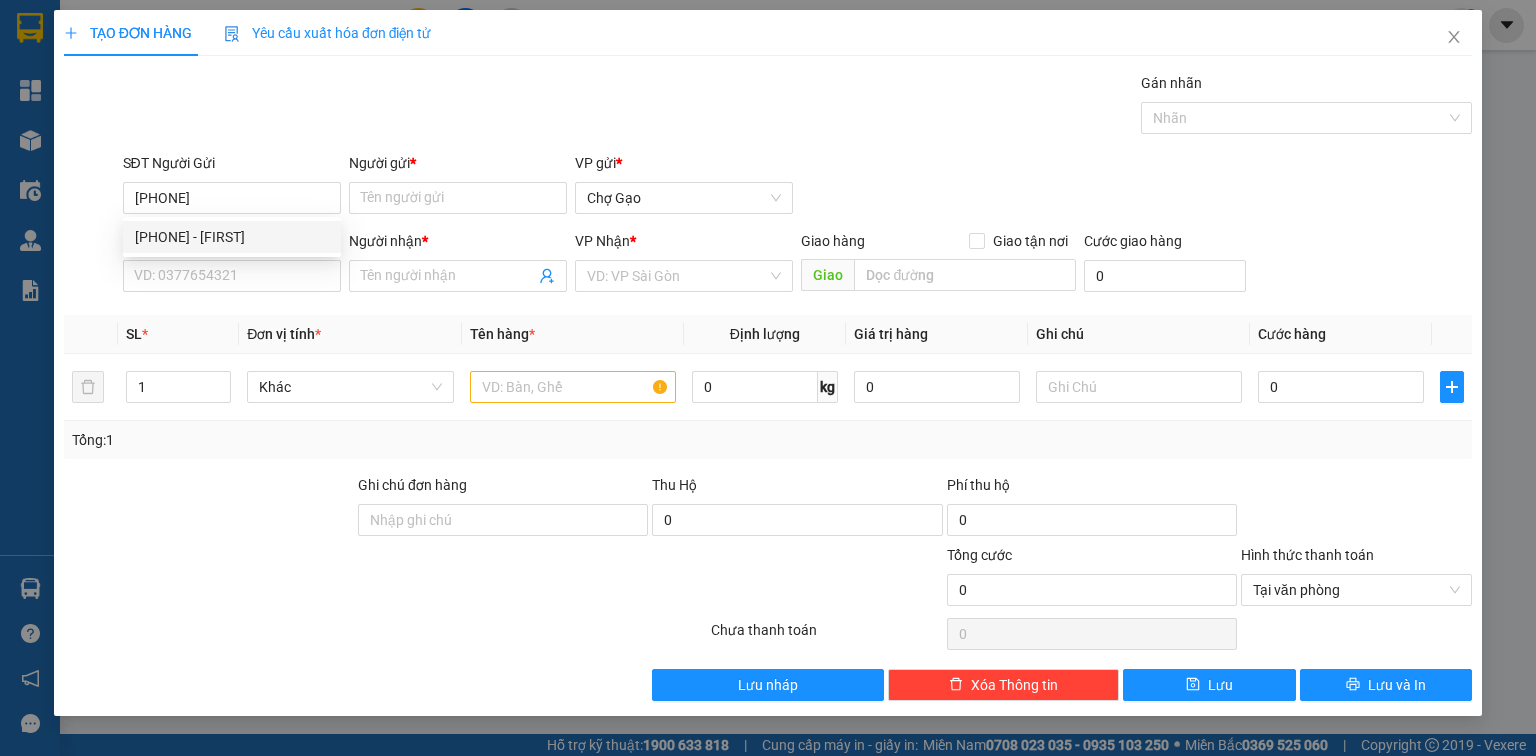 click on "SĐT Người Nhận  * VD: 0377654321" at bounding box center [232, 265] 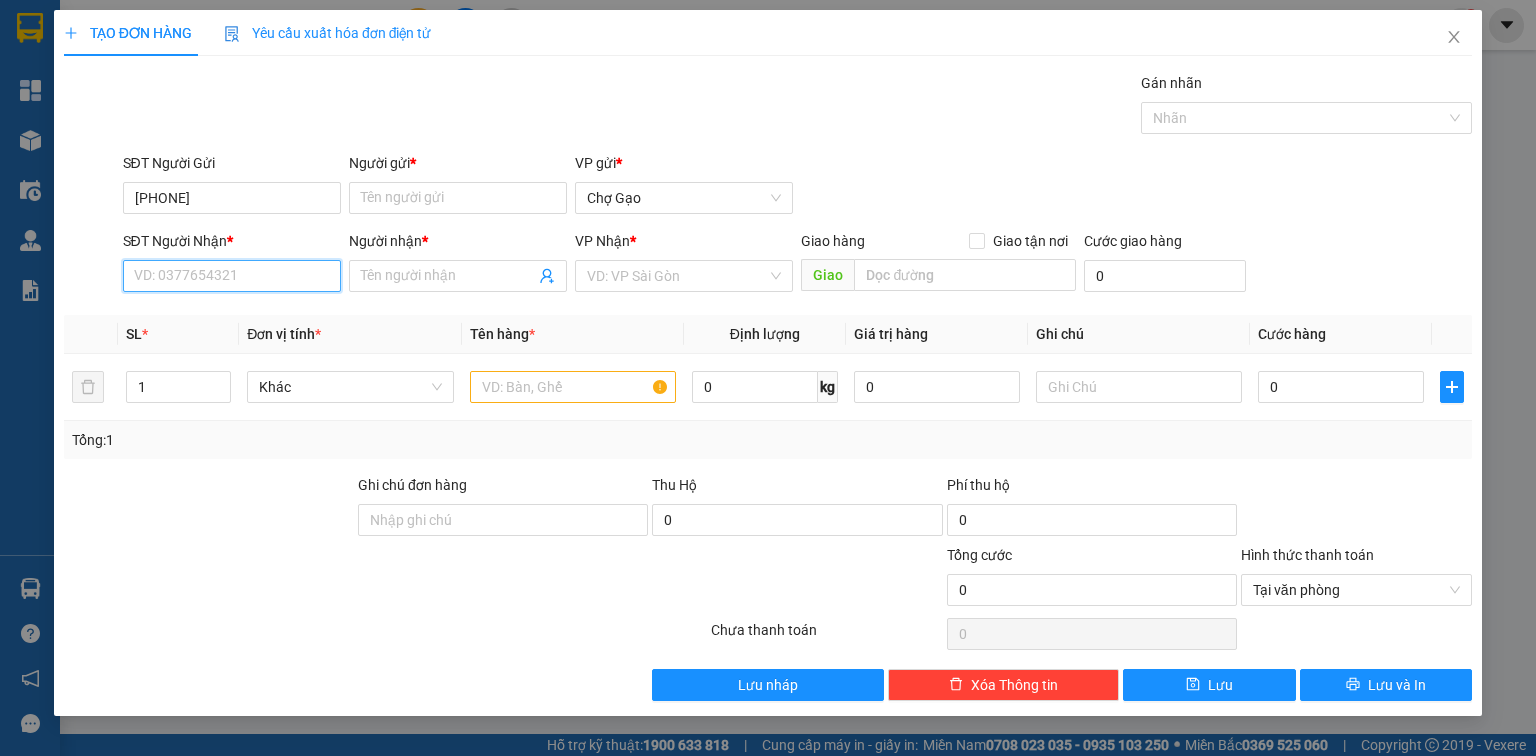 click on "SĐT Người Nhận  *" at bounding box center (232, 276) 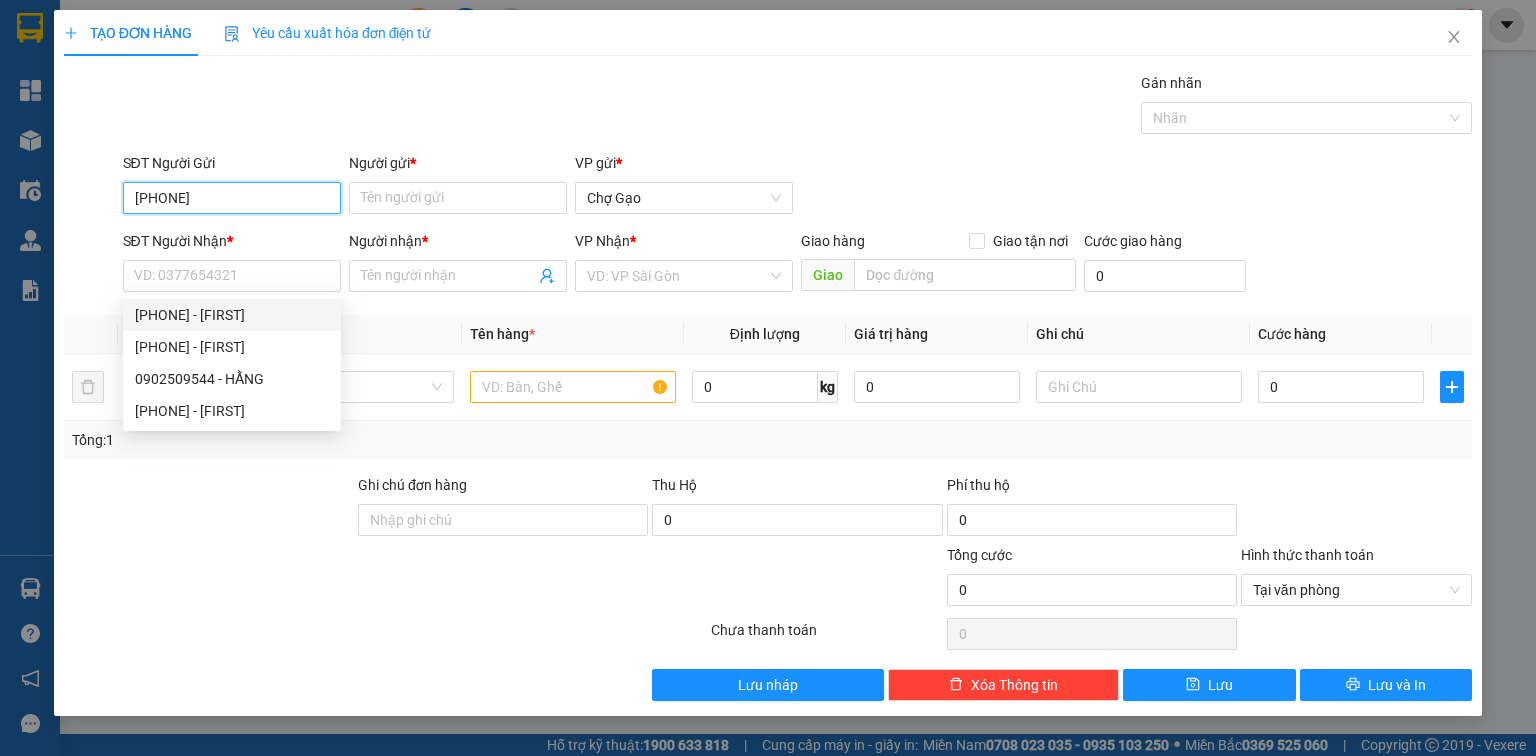 drag, startPoint x: 146, startPoint y: 213, endPoint x: 28, endPoint y: 220, distance: 118.20744 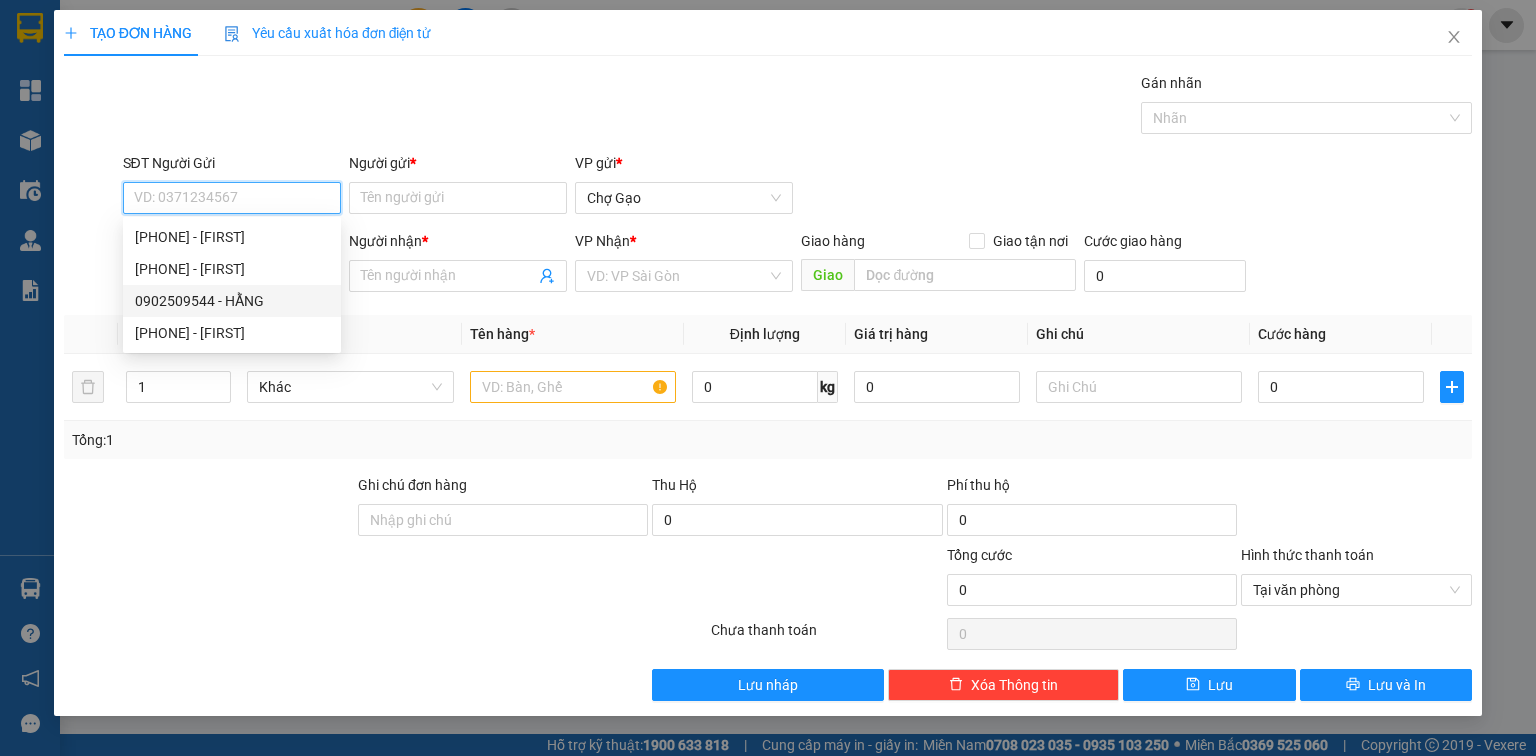 click on "0902509544 - HẰNG" at bounding box center [232, 301] 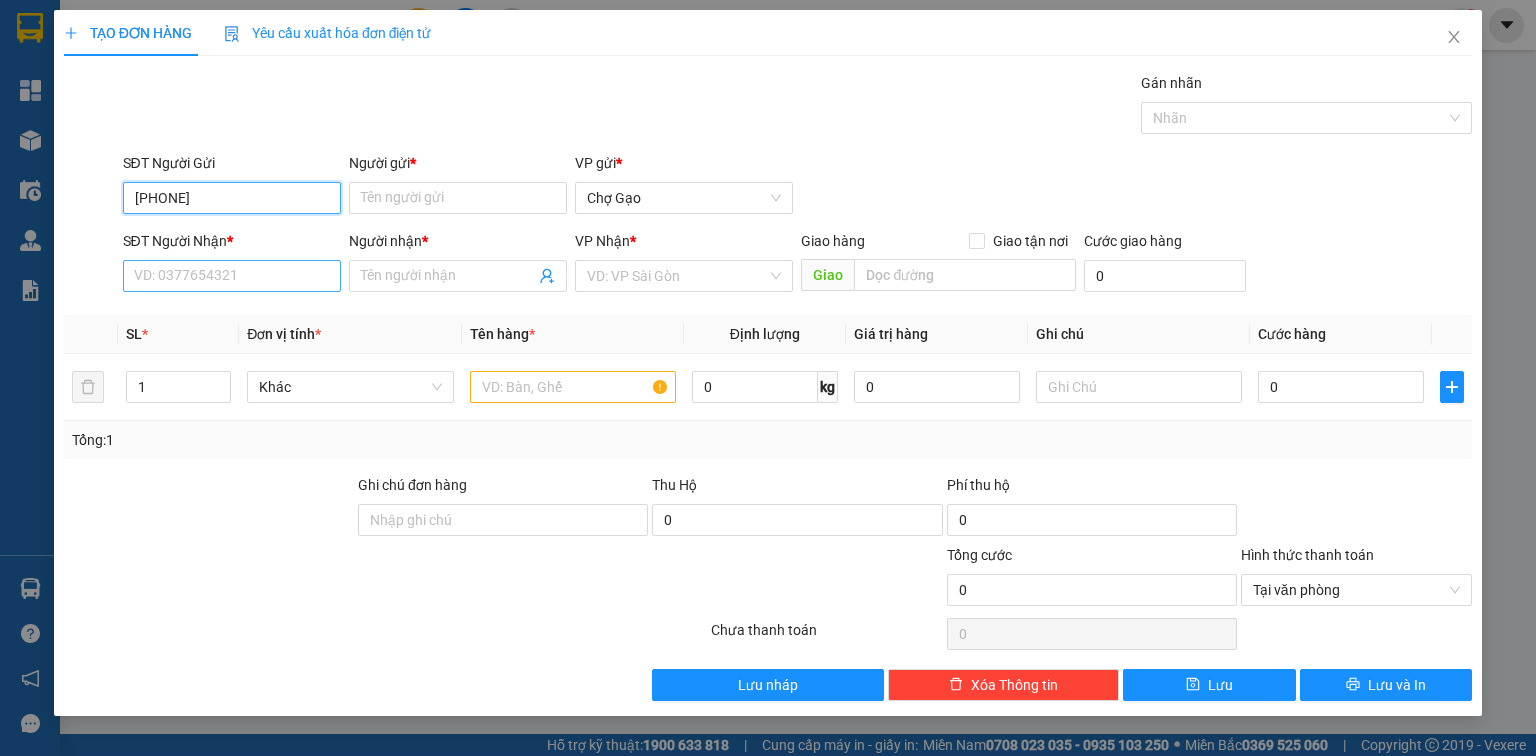 type on "[PHONE]" 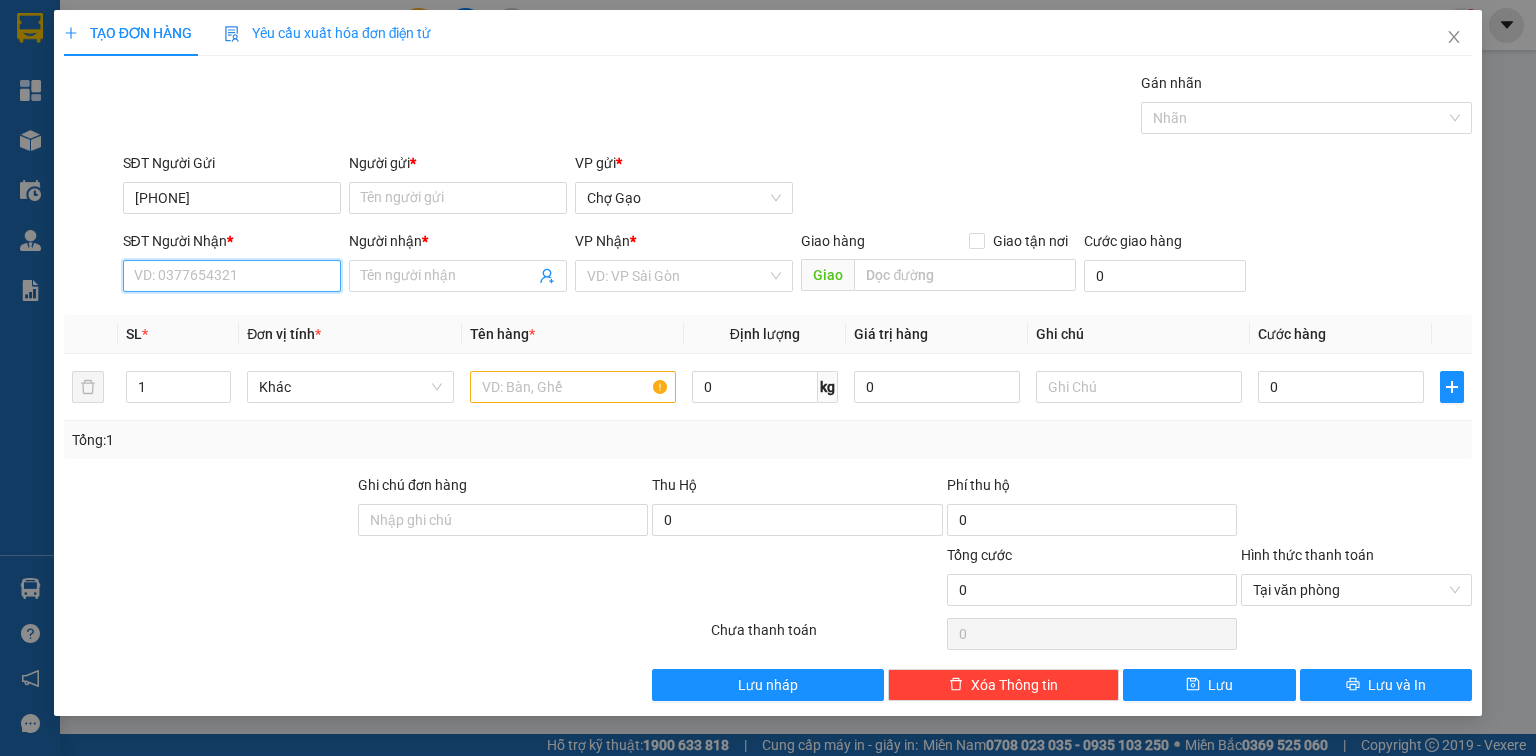click on "SĐT Người Nhận  *" at bounding box center [232, 276] 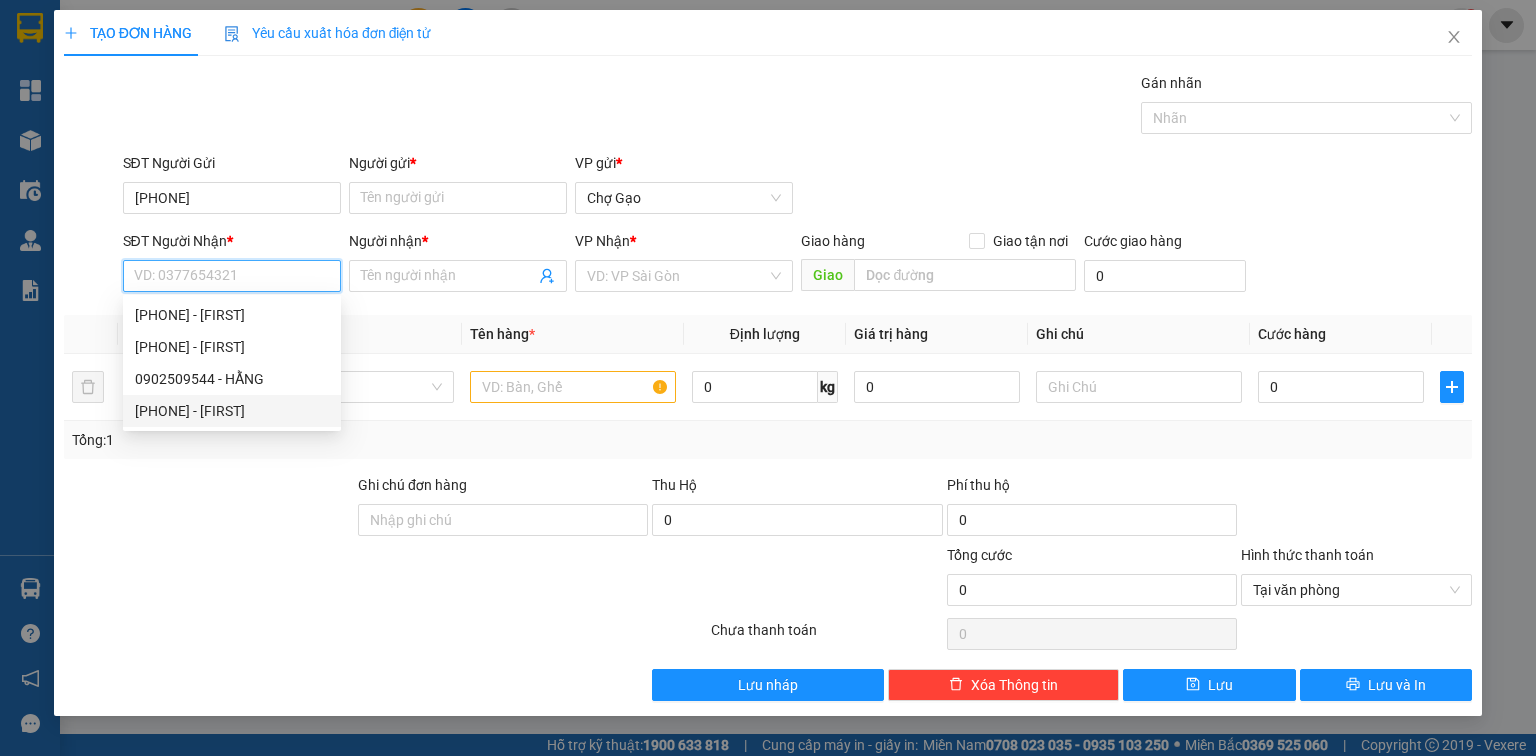 click on "[PHONE] - [FIRST]" at bounding box center [232, 411] 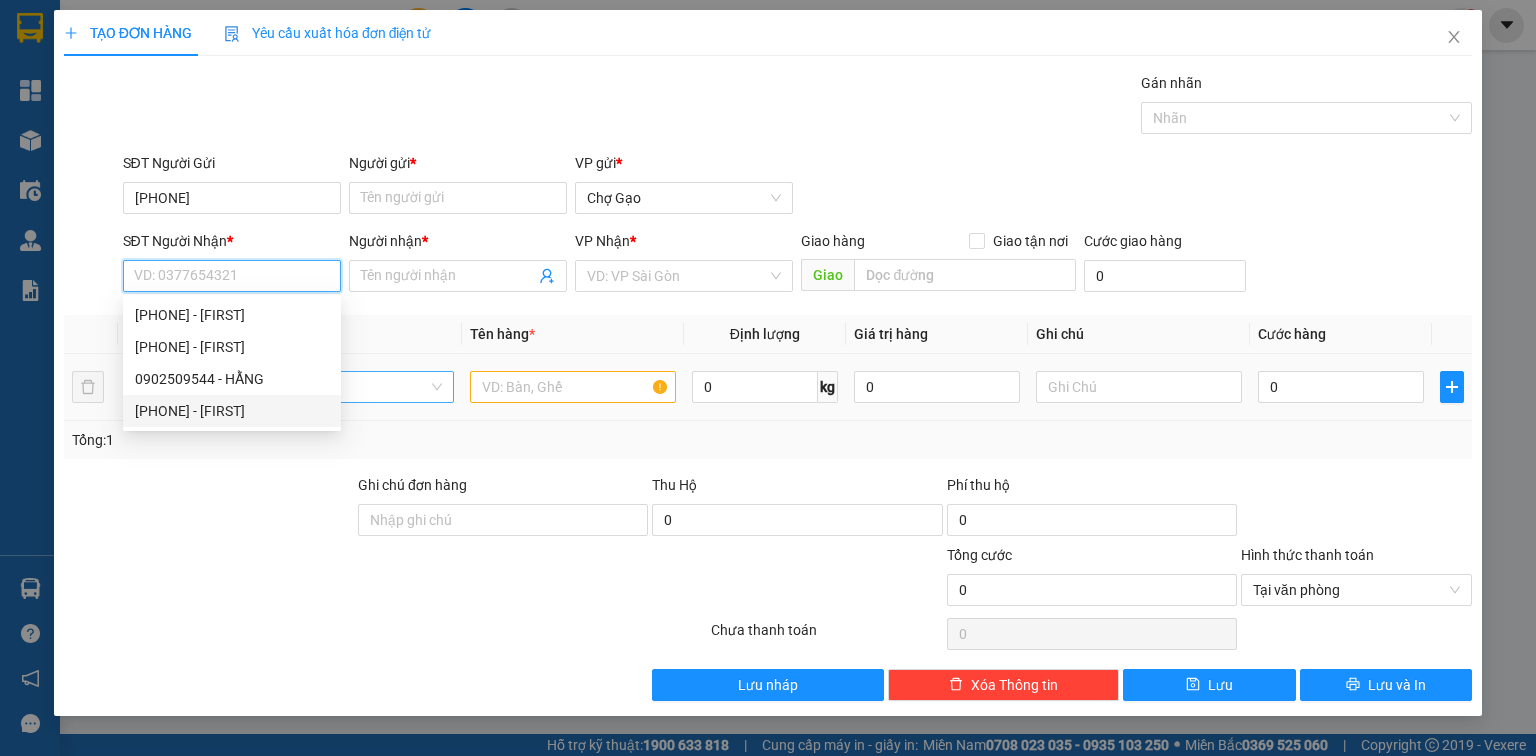 type on "[PHONE]" 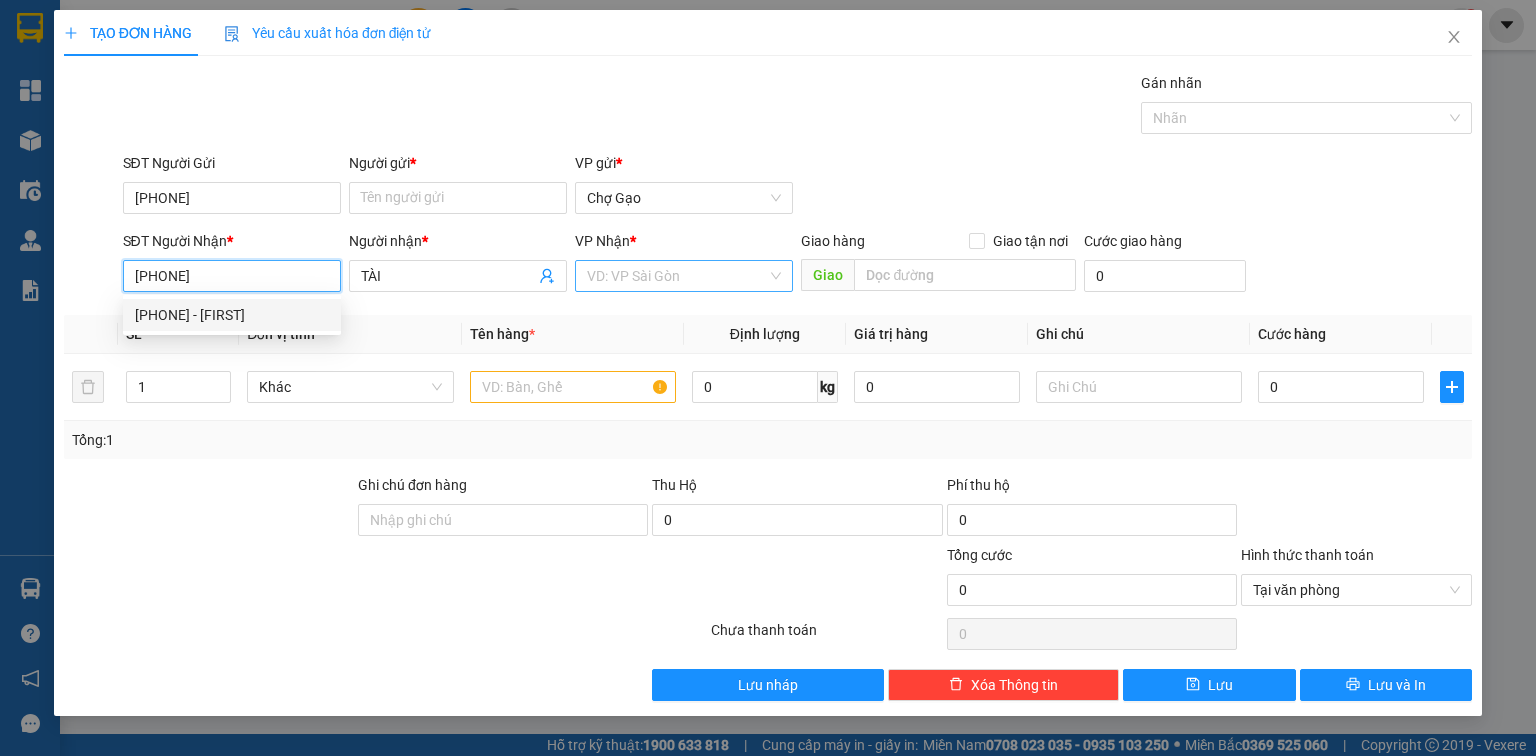 click on "VD: VP Sài Gòn" at bounding box center [684, 276] 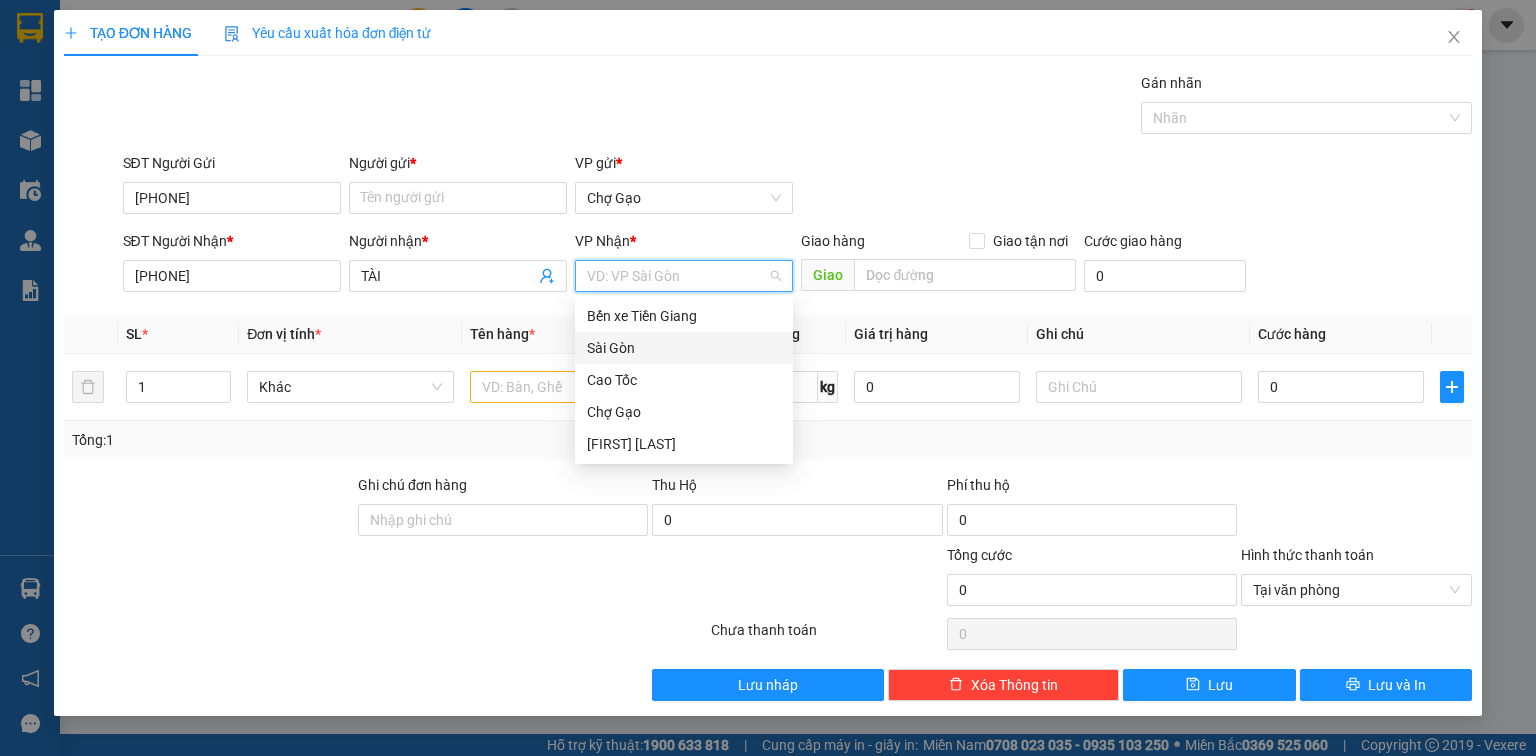 click on "Sài Gòn" at bounding box center [684, 348] 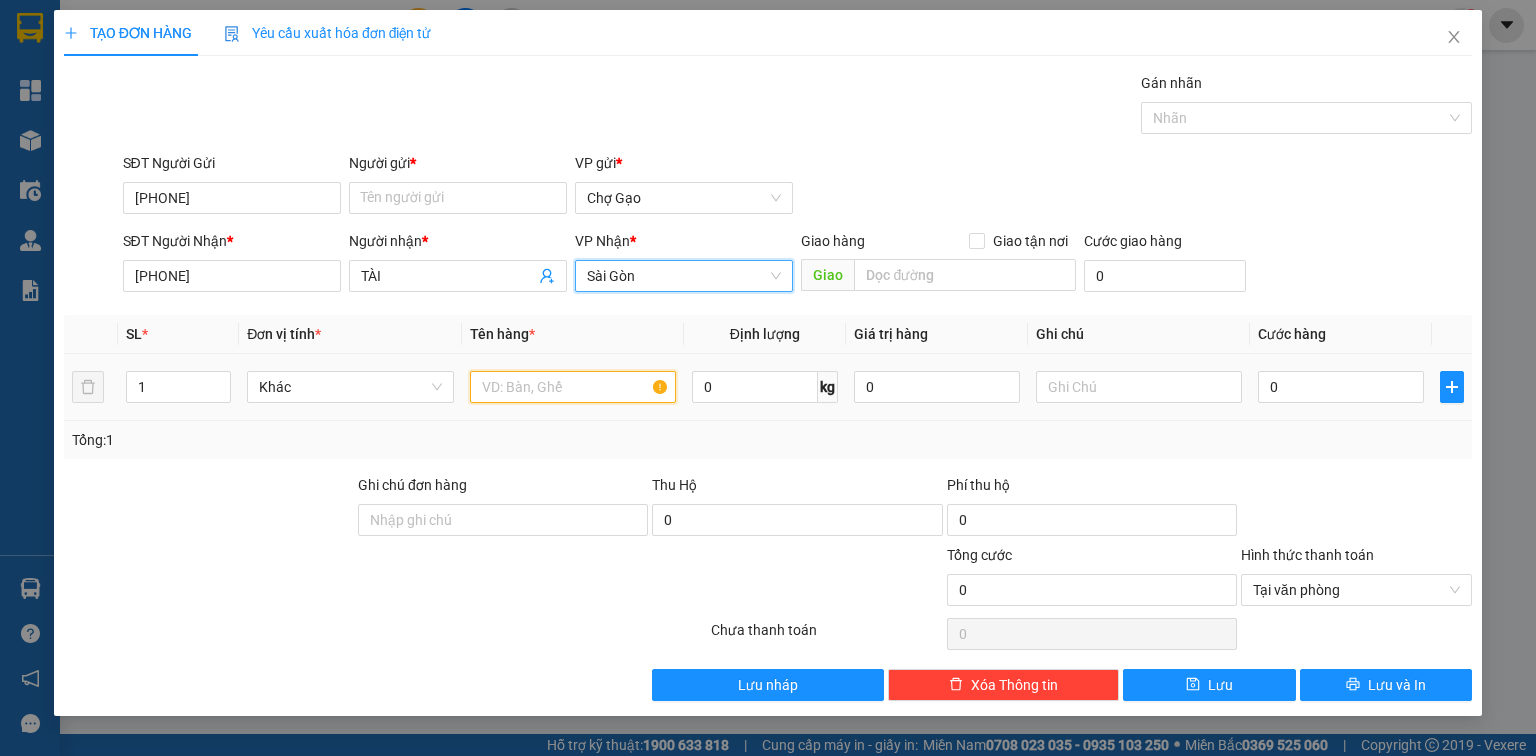 click at bounding box center (573, 387) 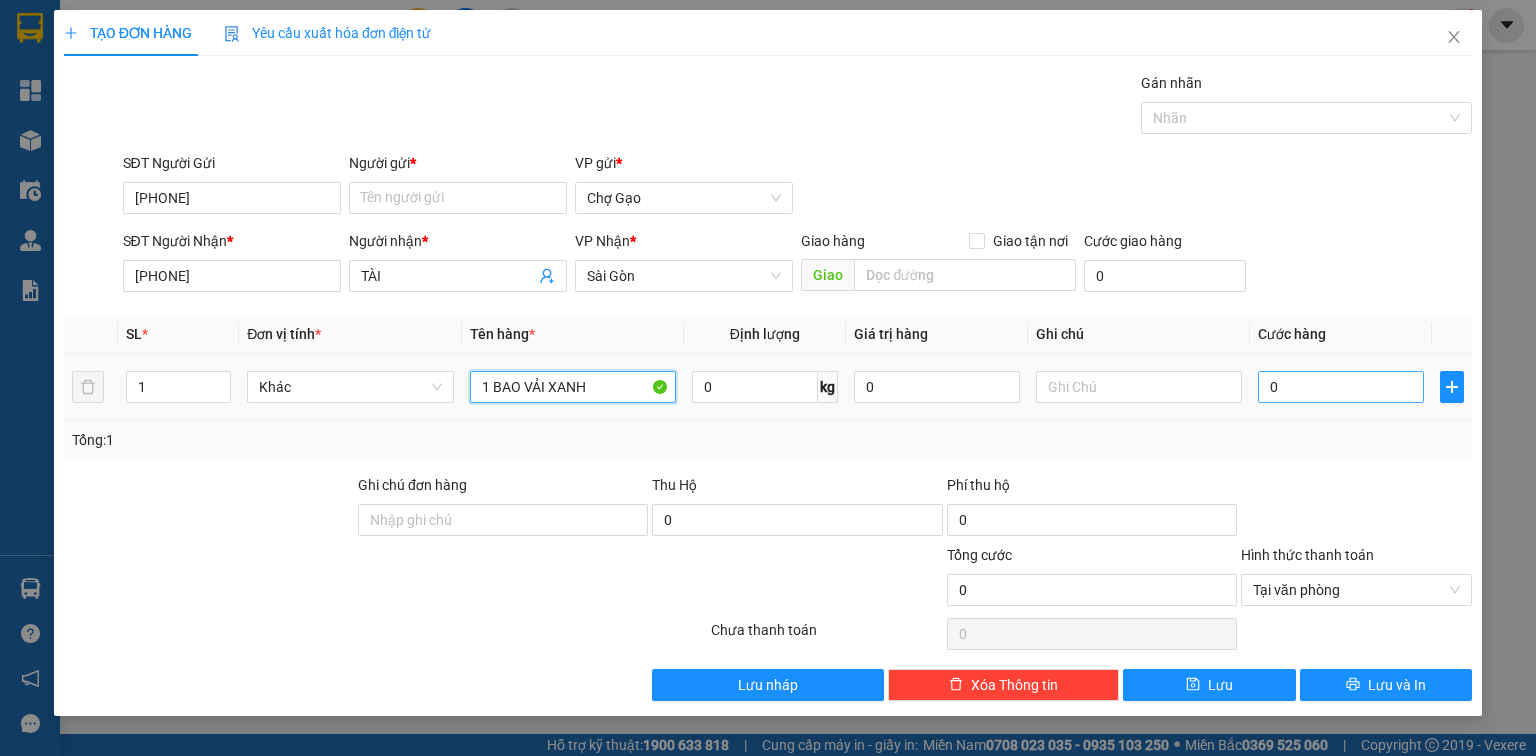 type on "1 BAO VẢI XANH" 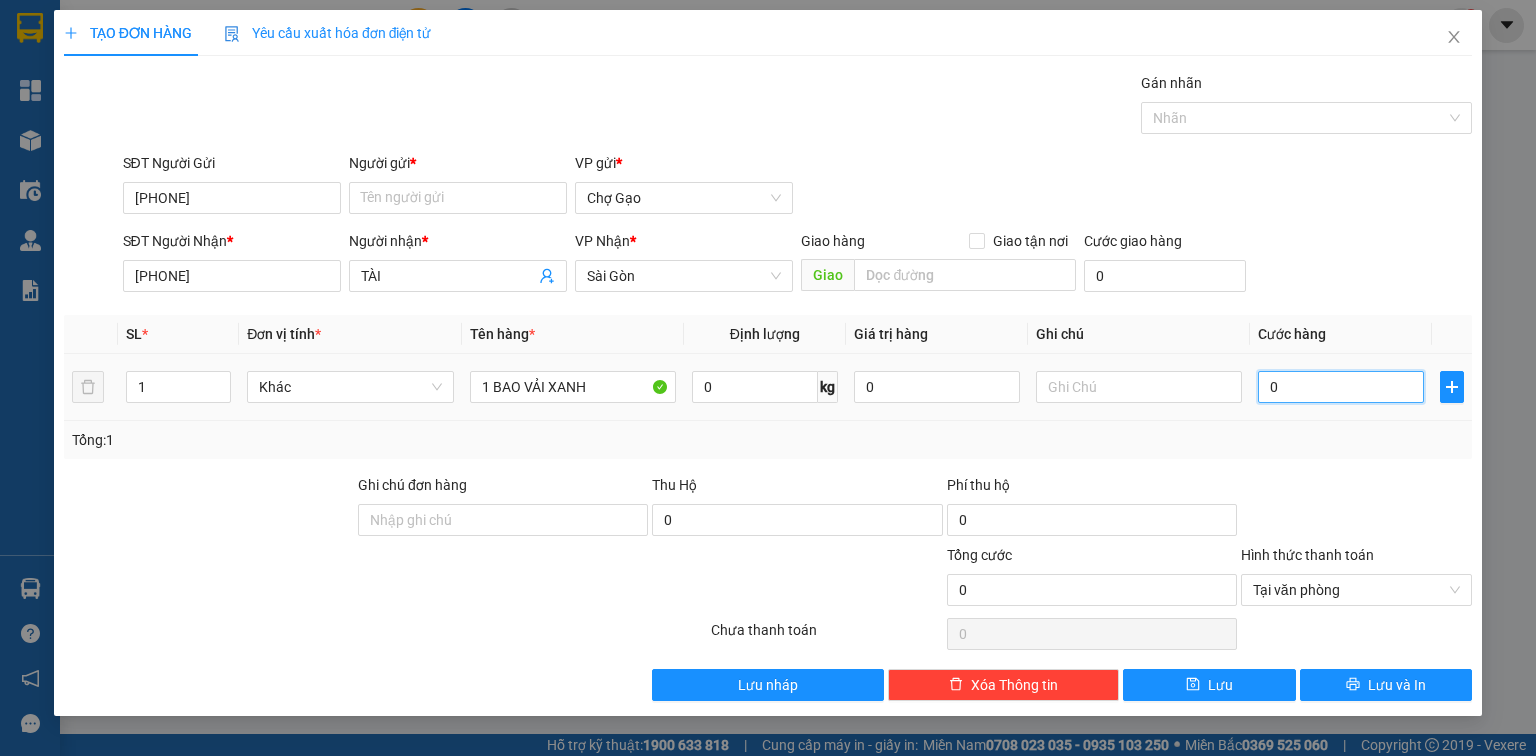 drag, startPoint x: 1349, startPoint y: 379, endPoint x: 1312, endPoint y: 383, distance: 37.215588 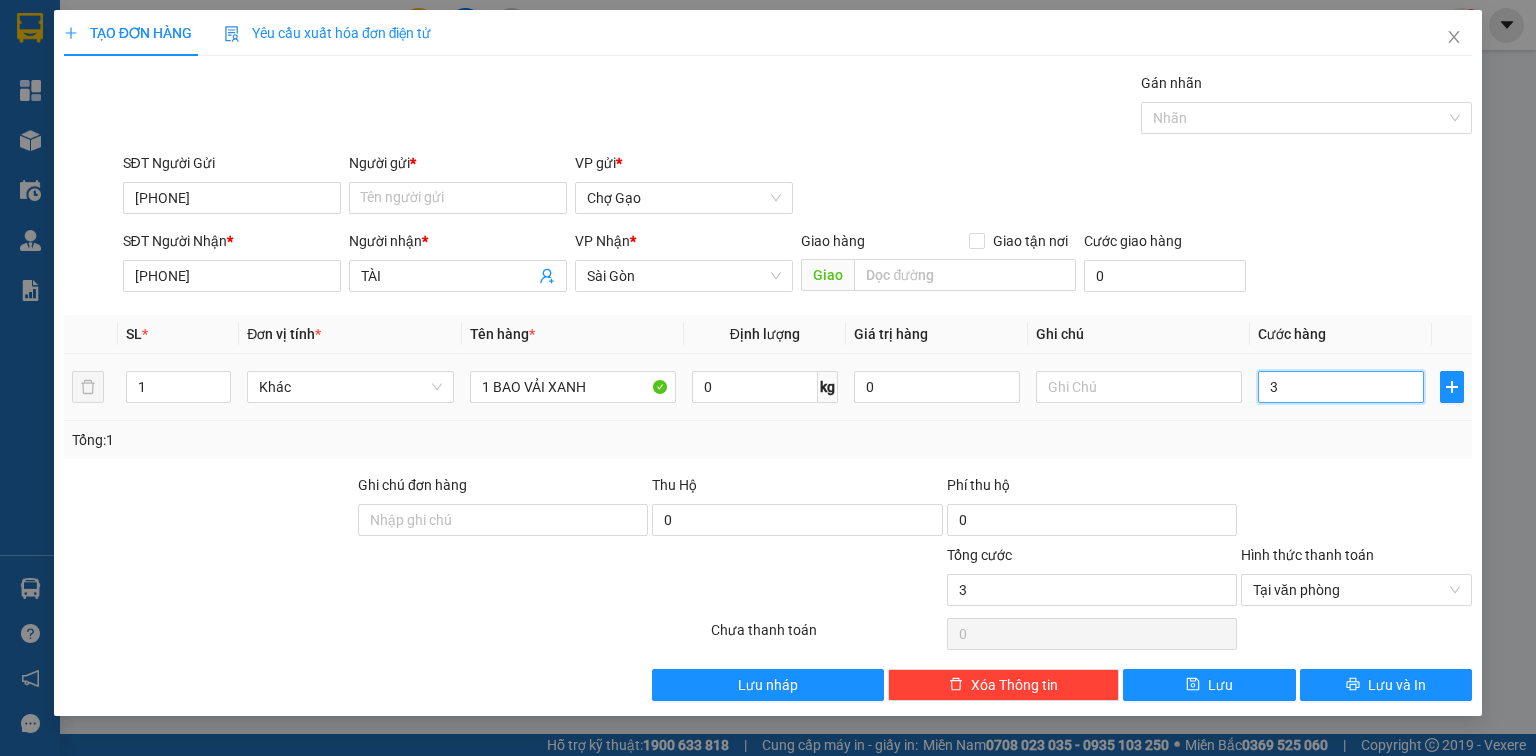 type on "35" 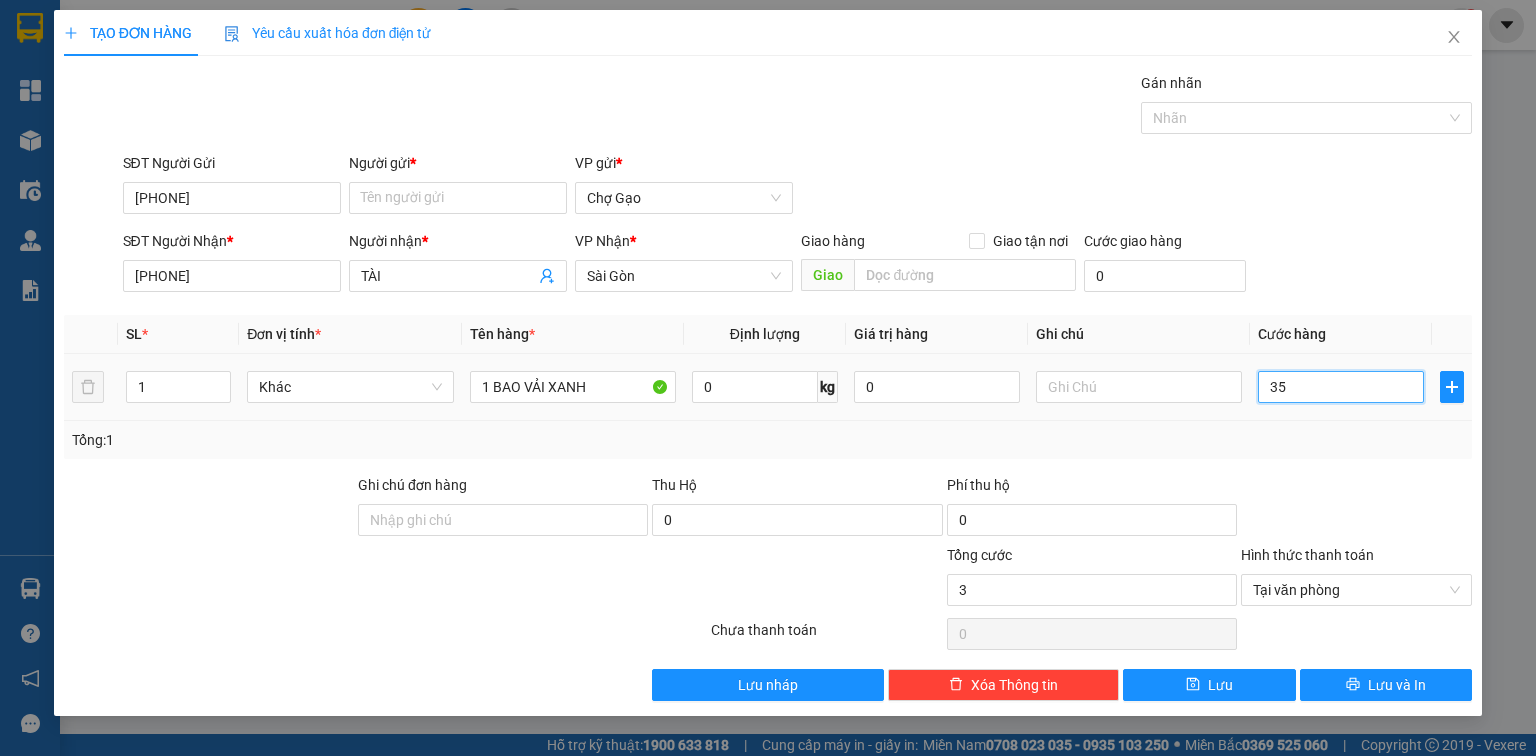 type on "35" 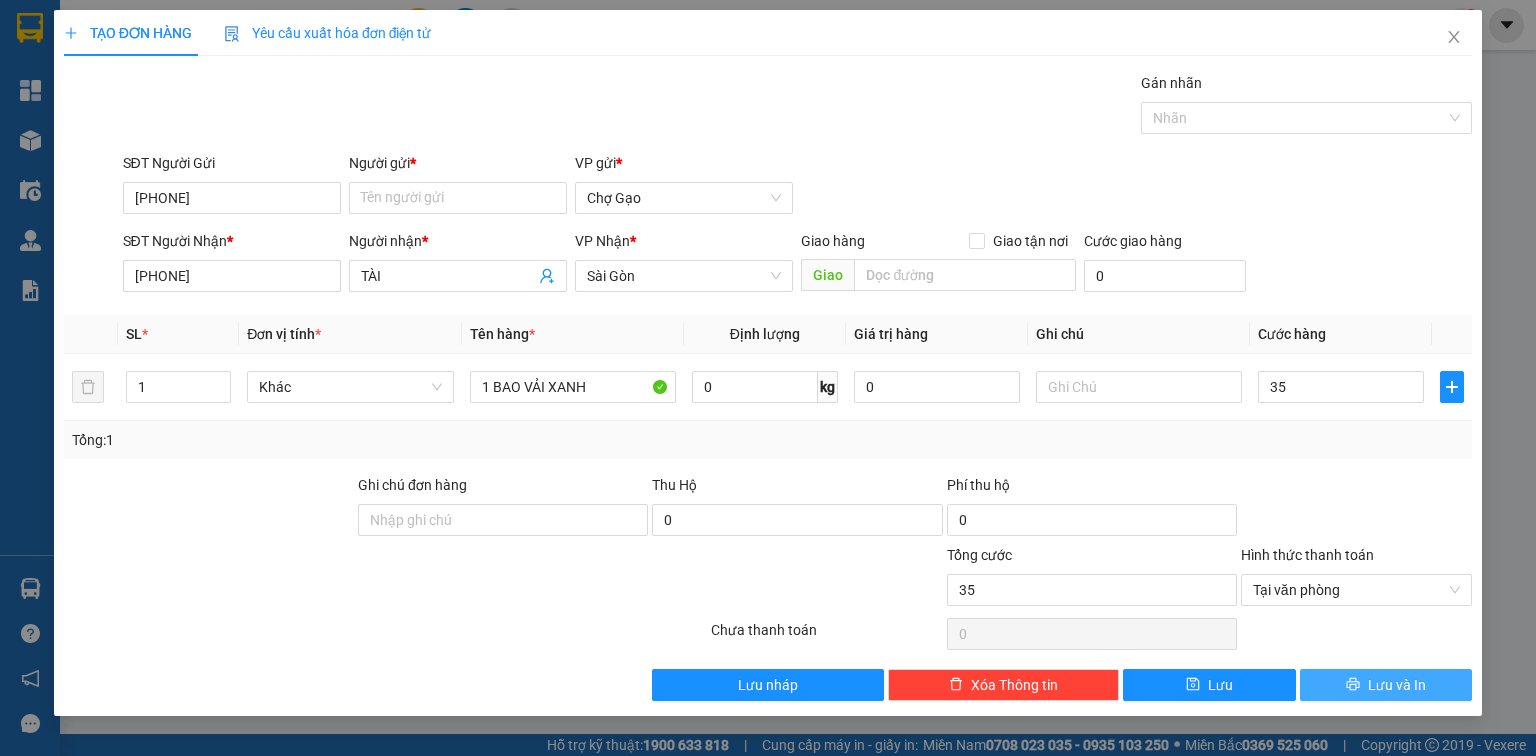 type on "35.000" 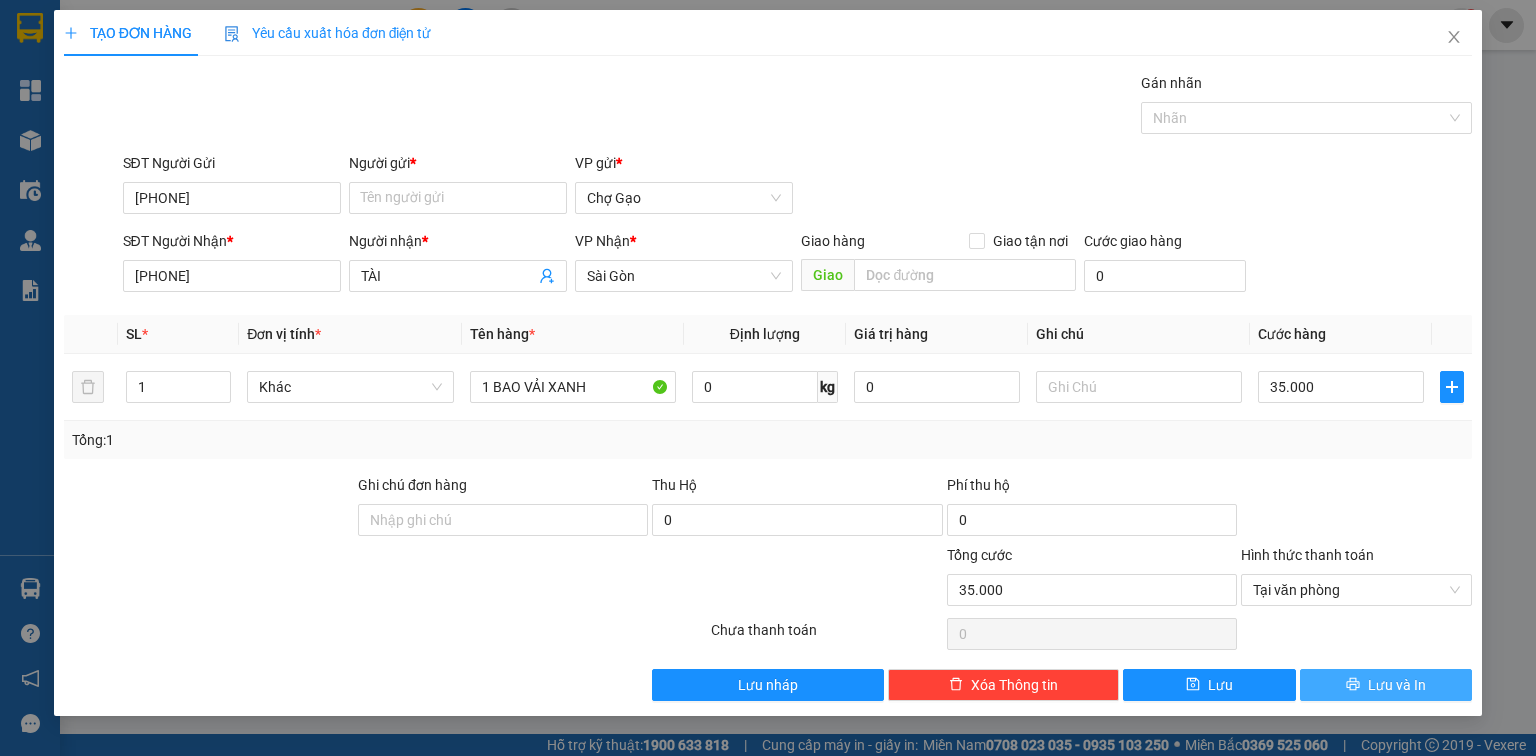 click on "Lưu và In" at bounding box center [1386, 685] 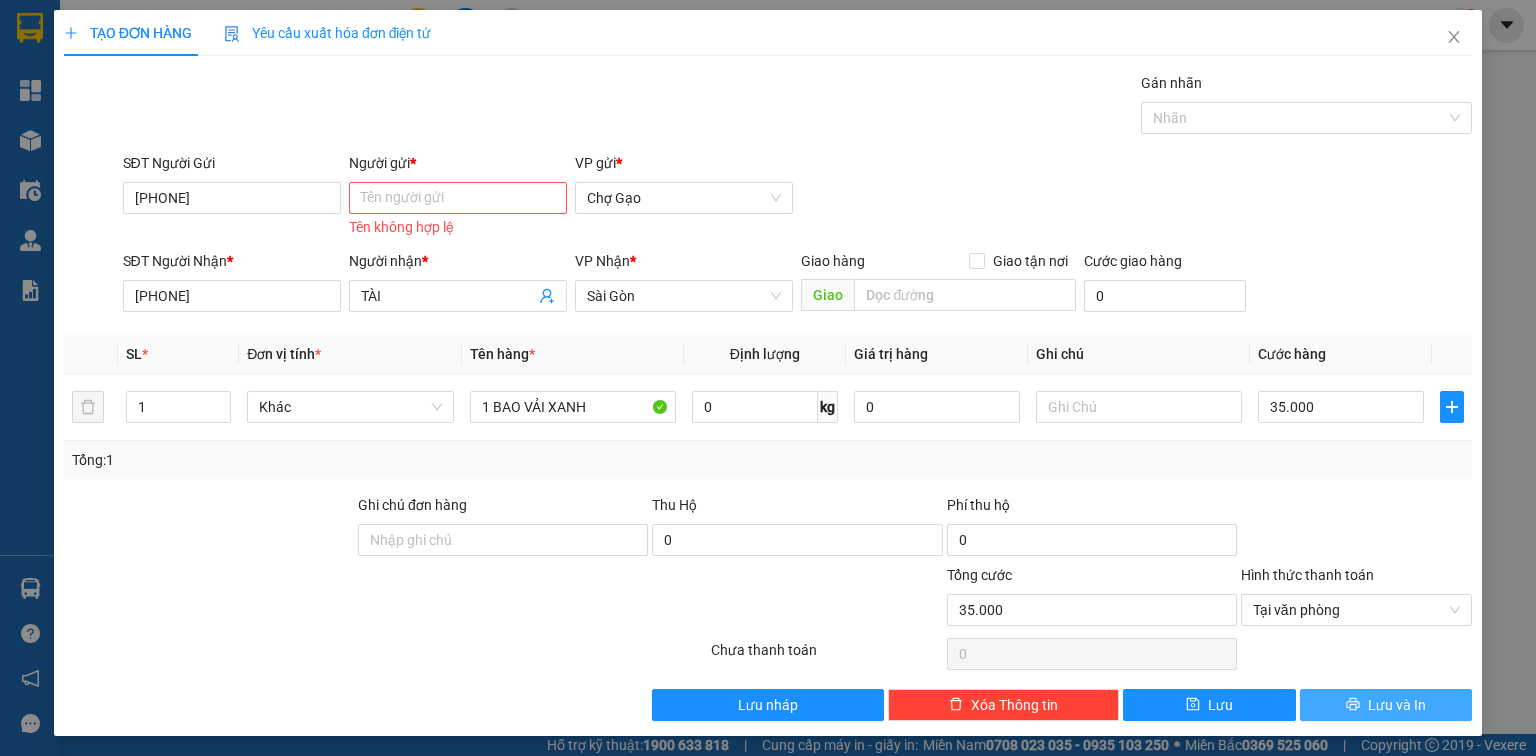 click on "Lưu và In" at bounding box center (1386, 705) 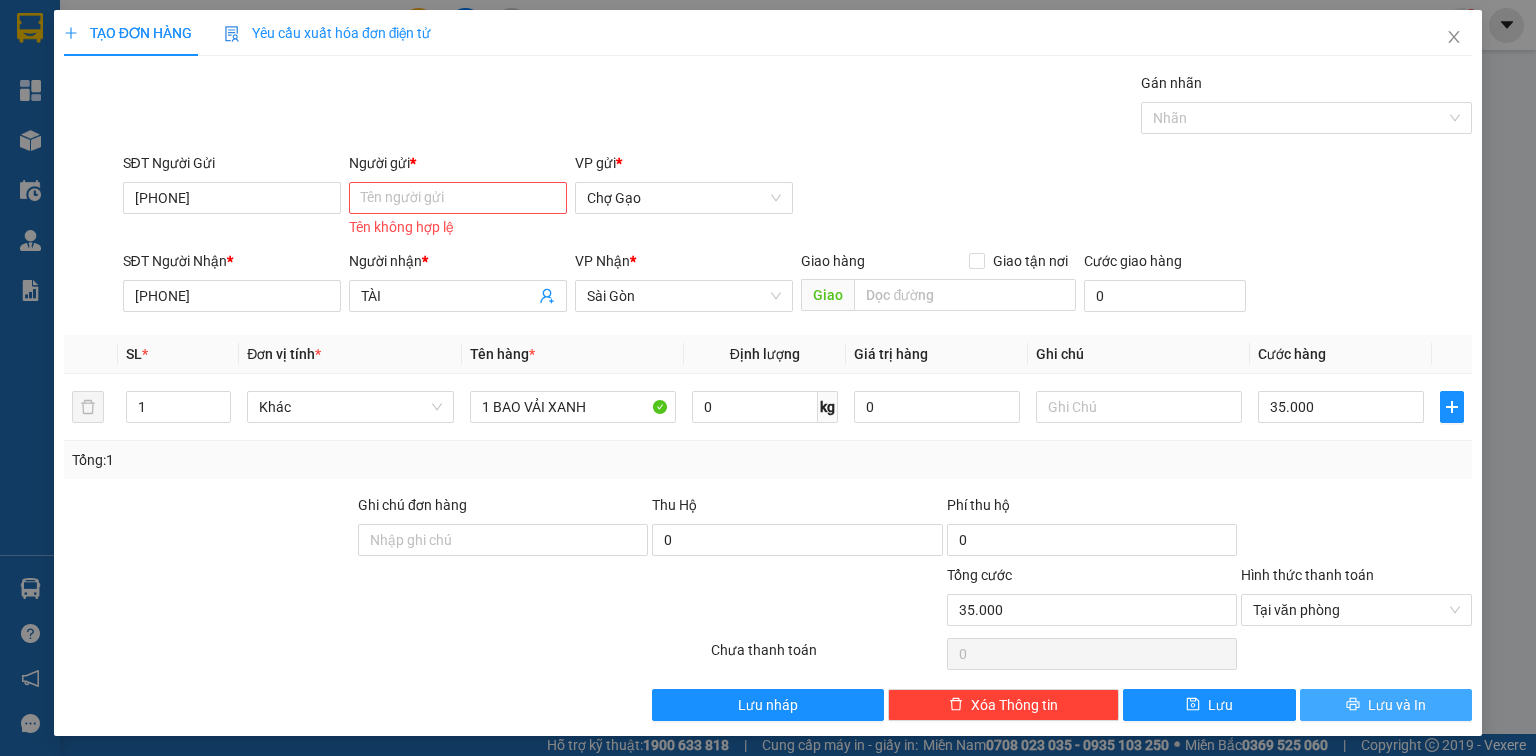 click on "Lưu và In" at bounding box center (1397, 705) 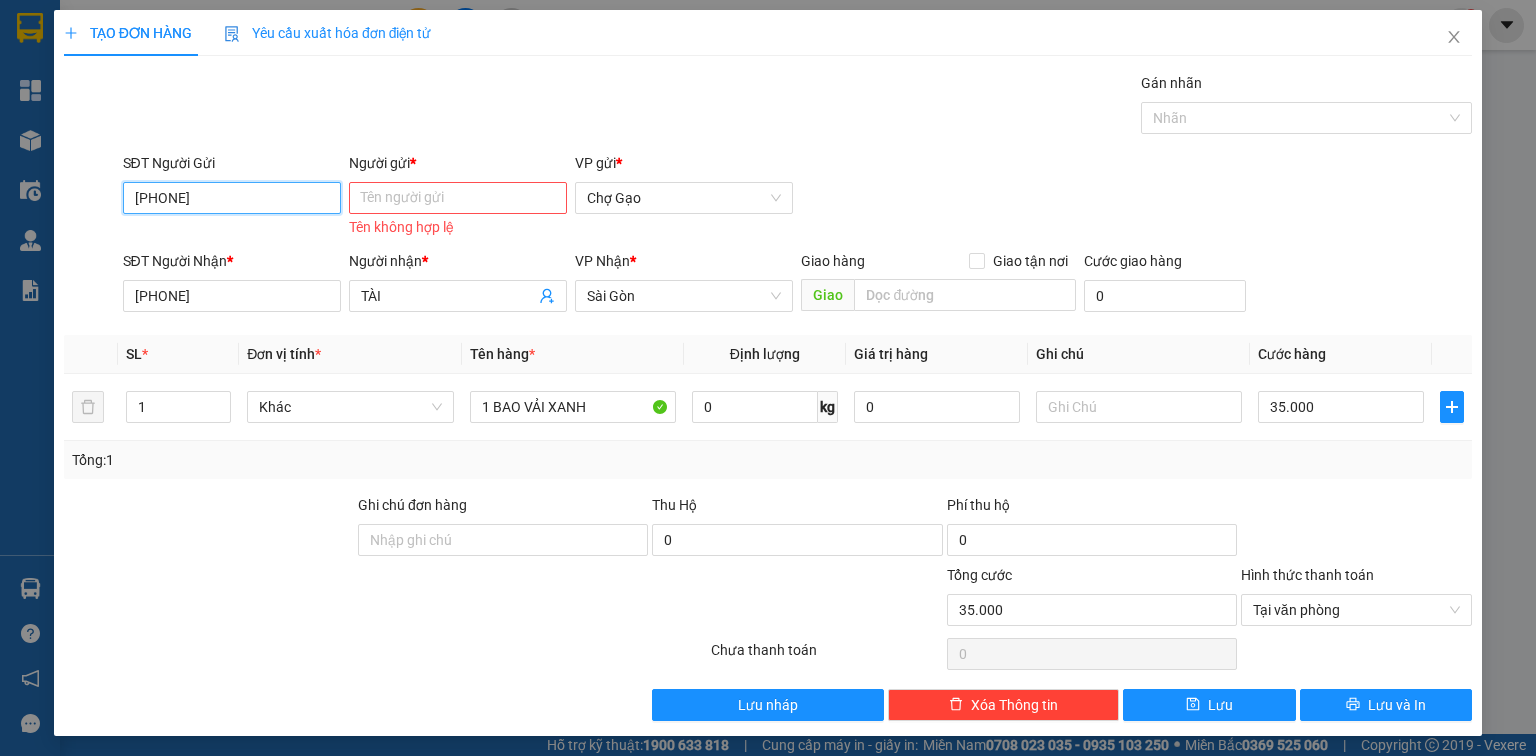 drag, startPoint x: 306, startPoint y: 197, endPoint x: 329, endPoint y: 204, distance: 24.04163 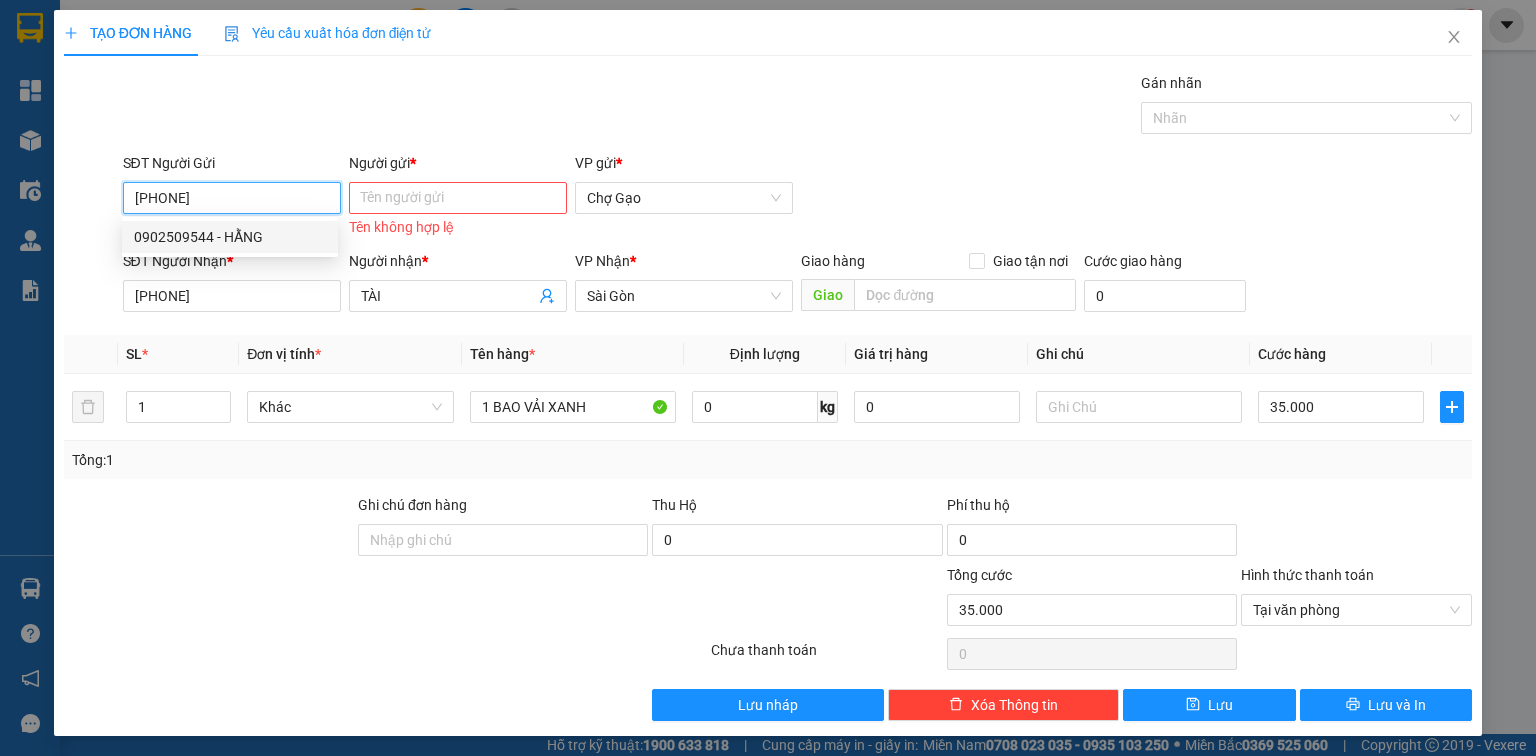 click on "0902509544 - HẰNG" at bounding box center (230, 237) 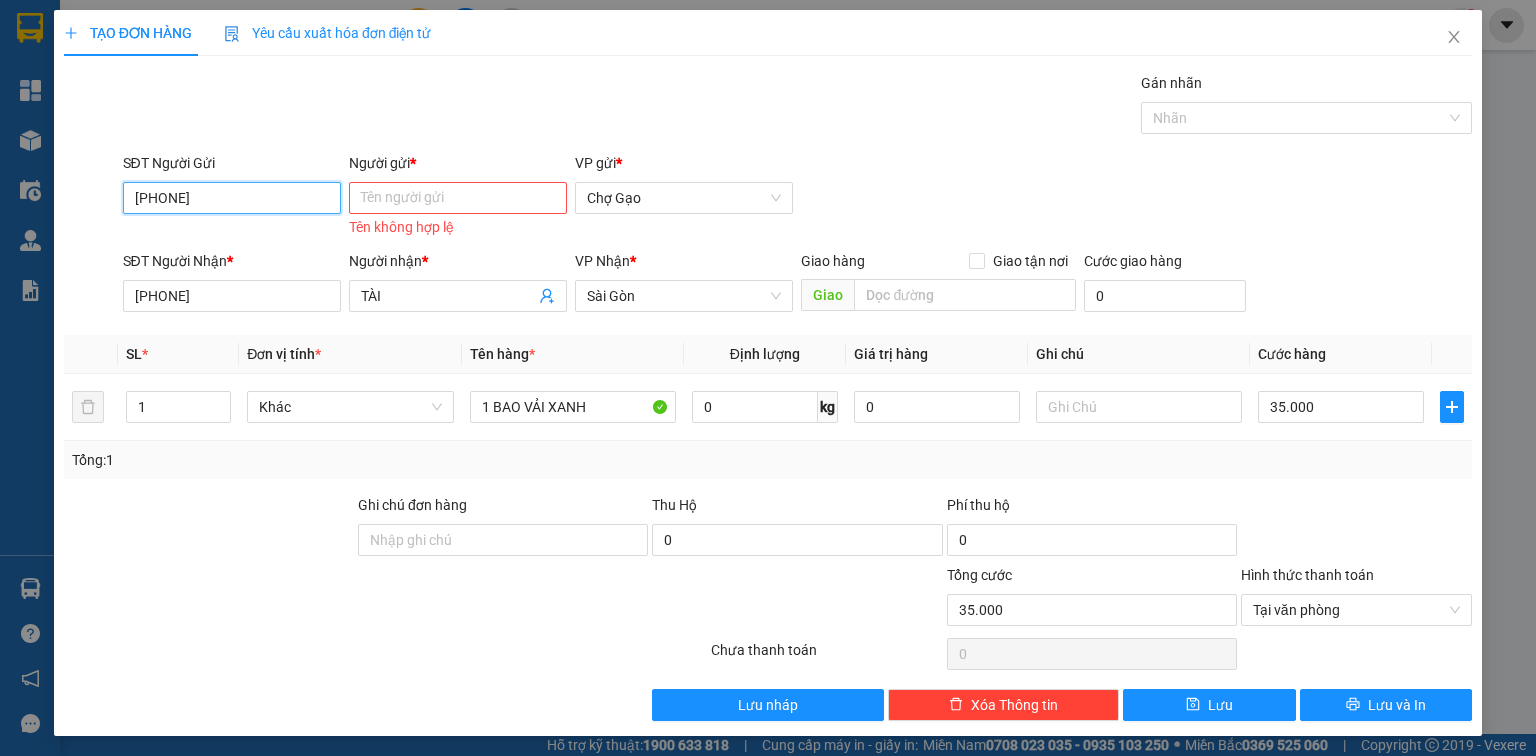 click on "Kết quả tìm kiếm ( 1 )  Bộ lọc  Gửi 3 ngày gần nhất Mã ĐH Trạng thái Món hàng Thu hộ Tổng cước Chưa cước Nhãn Người gửi VP Gửi Người nhận VP Nhận SGTLT3107250444 [TIME] - [DATE] Đã giao   [TIME] - [DATE] 1 túi zip SL:  1 20.000 [PHONE] [FIRST]  Sài Gòn [PHONE] [FIRST]  Bến xe Tiền Giang 1 9544 ngocan.tlt 4     Tổng Quan     Kho hàng mới     Điều hành xe     Quản Lý Quản lý chuyến Quản lý khách hàng Quản lý giao nhận mới     Báo cáo Báo cáo dòng tiền (Nhân Viên) Báo cáo dòng tiền (VP) Doanh số tạo đơn theo VP gửi (nhân viên) Hàng sắp về Hướng dẫn sử dụng Giới thiệu Vexere, nhận hoa hồng Phản hồi Phần mềm hỗ trợ bạn tốt chứ? Hỗ trợ kỹ thuật:  1900 633 818 | Cung cấp máy in - giấy in:  Miền Nam  0708 023 035 - 0935 103 250 ⚪️ Miền Bắc  0369 525 060 | Copyright   2019 - Vexere Thông báo Thông báo của bạn Tính năng mới Mới Mới" at bounding box center [768, 378] 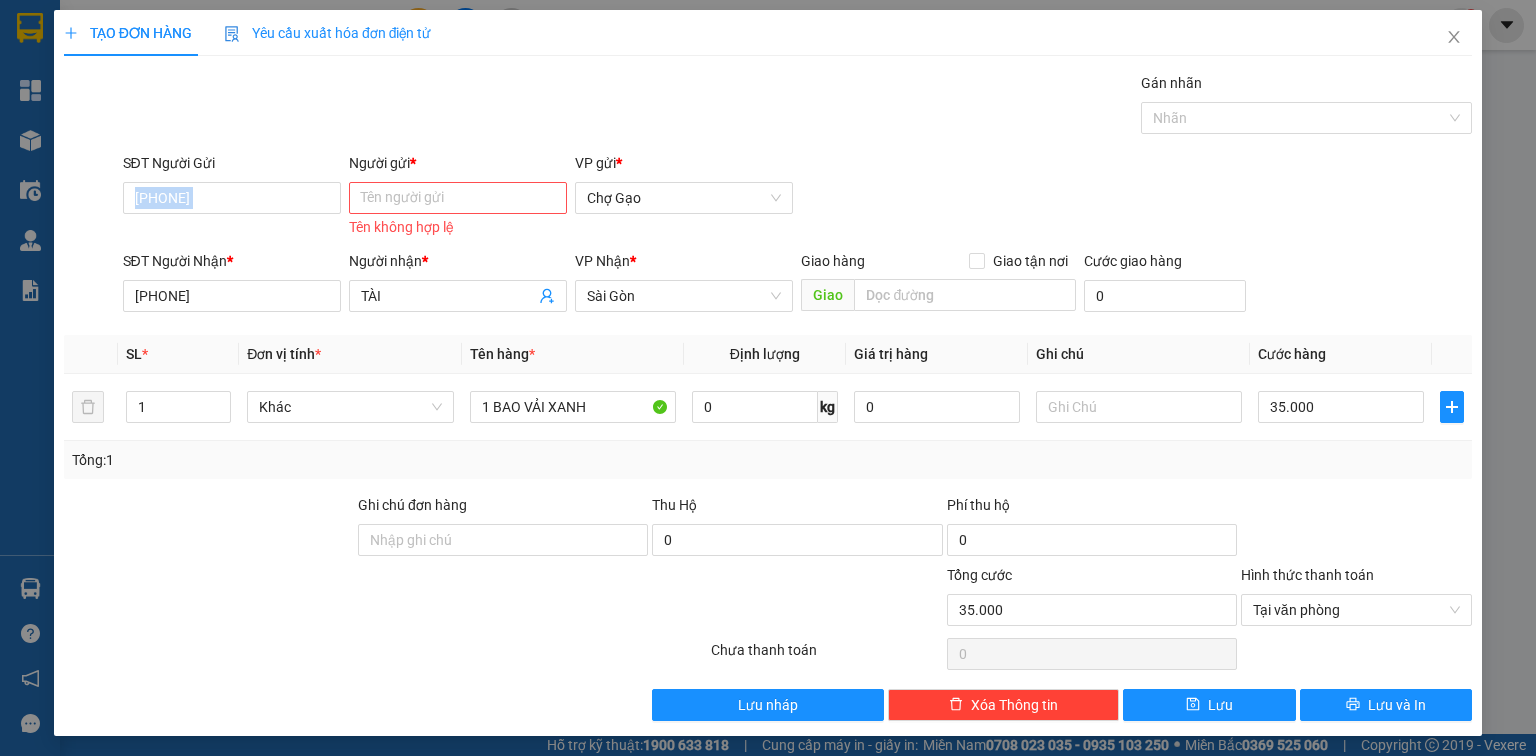 click on "SĐT Người Gửi [PHONE] [PHONE]" at bounding box center (232, 197) 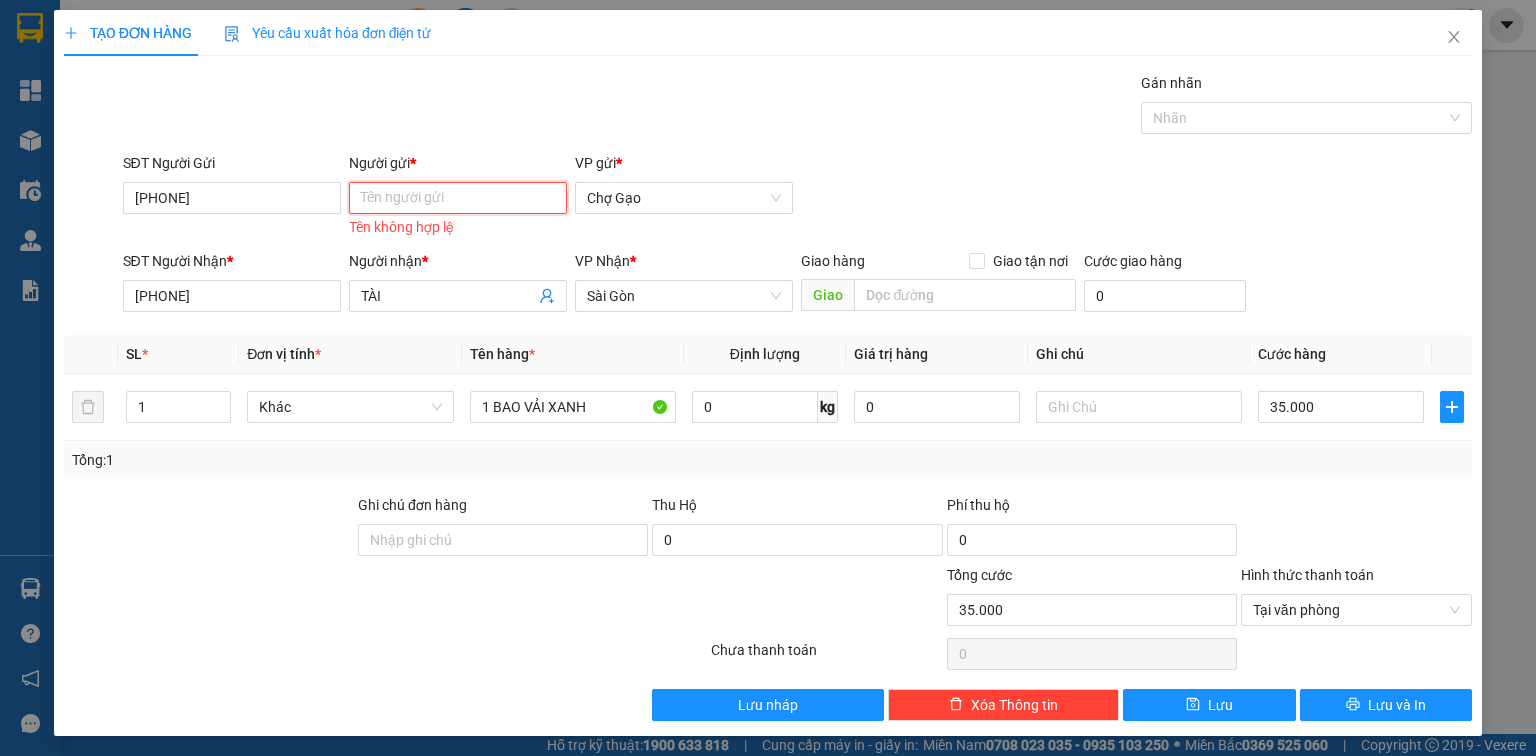click on "Người gửi  *" at bounding box center (458, 198) 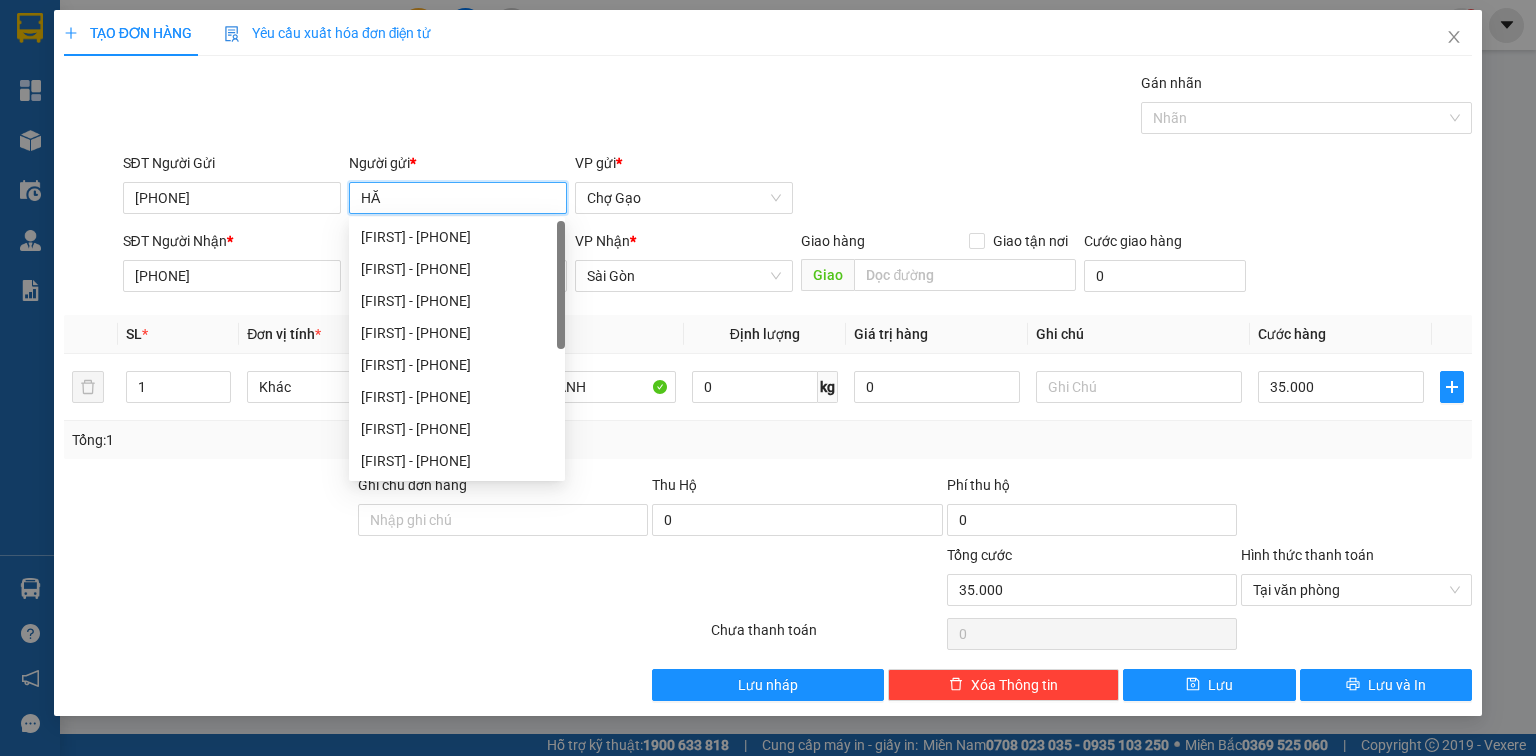 type on "H" 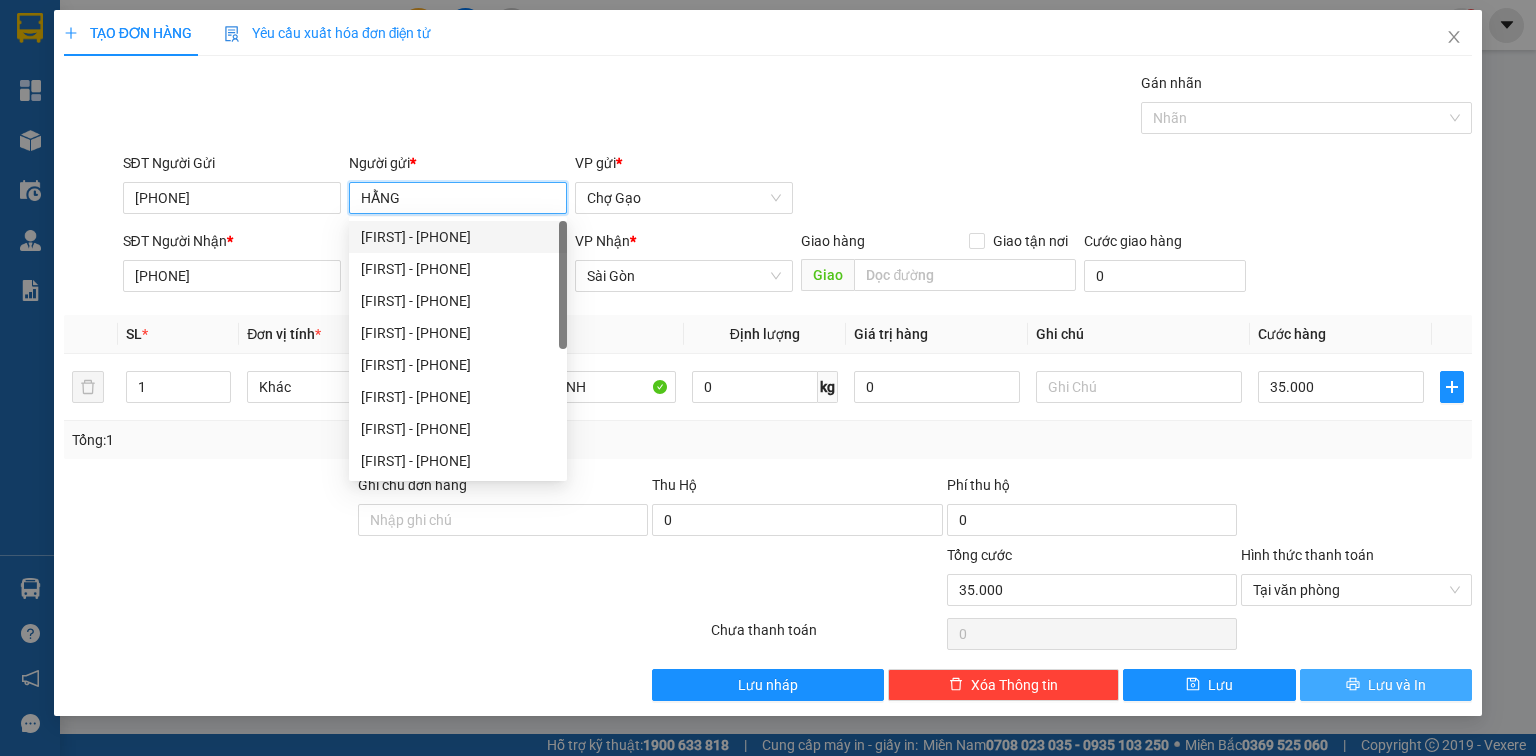 type on "HẰNG" 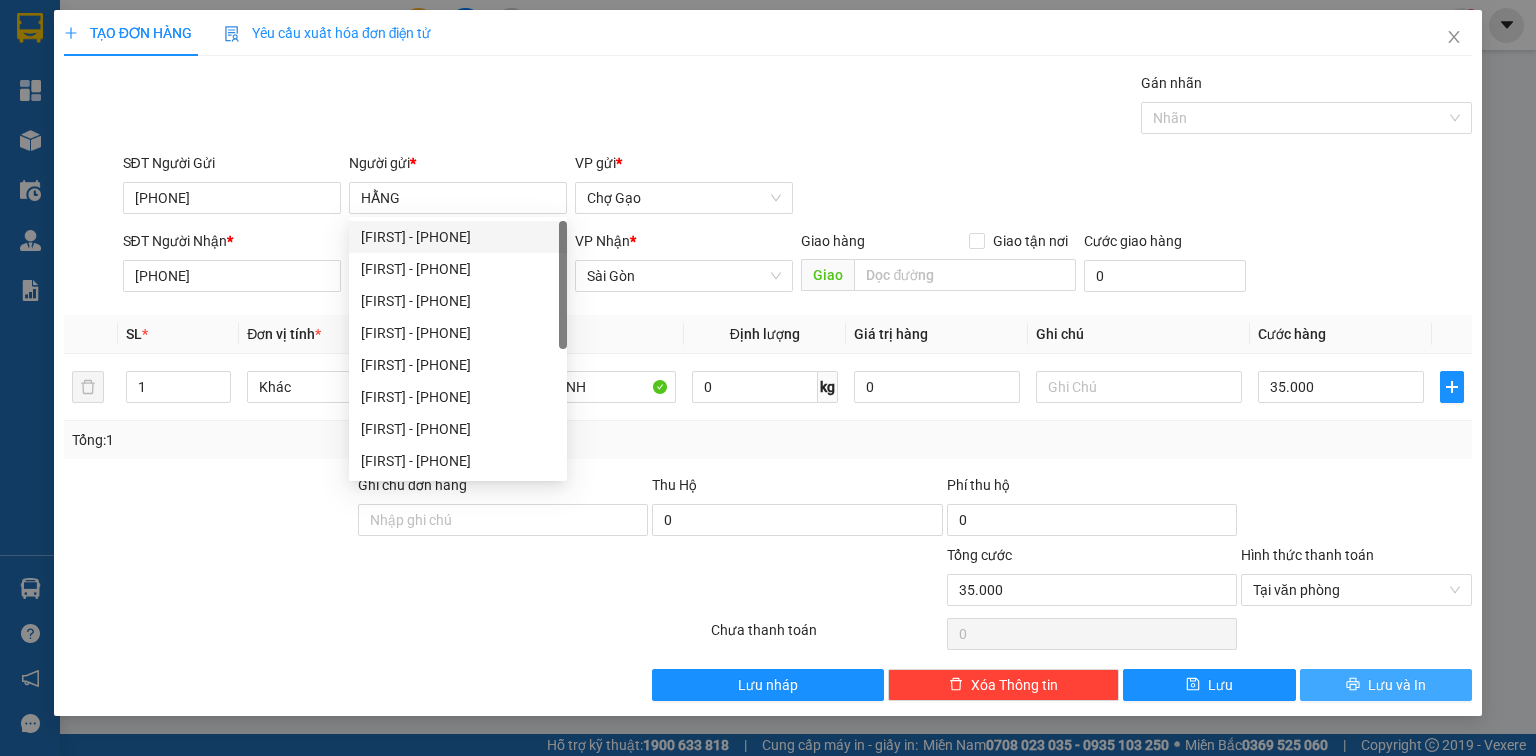 click on "Lưu và In" at bounding box center (1397, 685) 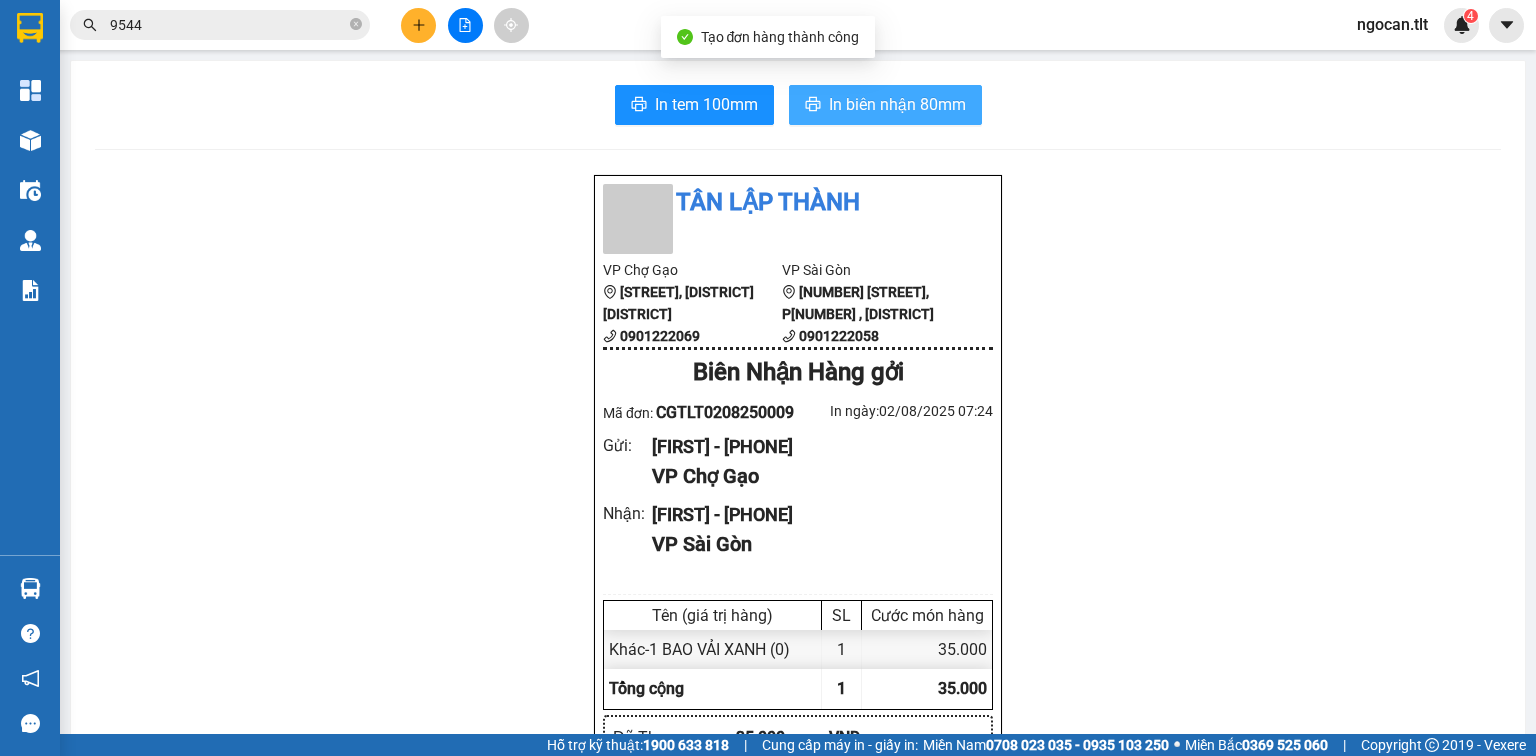 click on "In biên nhận 80mm" at bounding box center [885, 105] 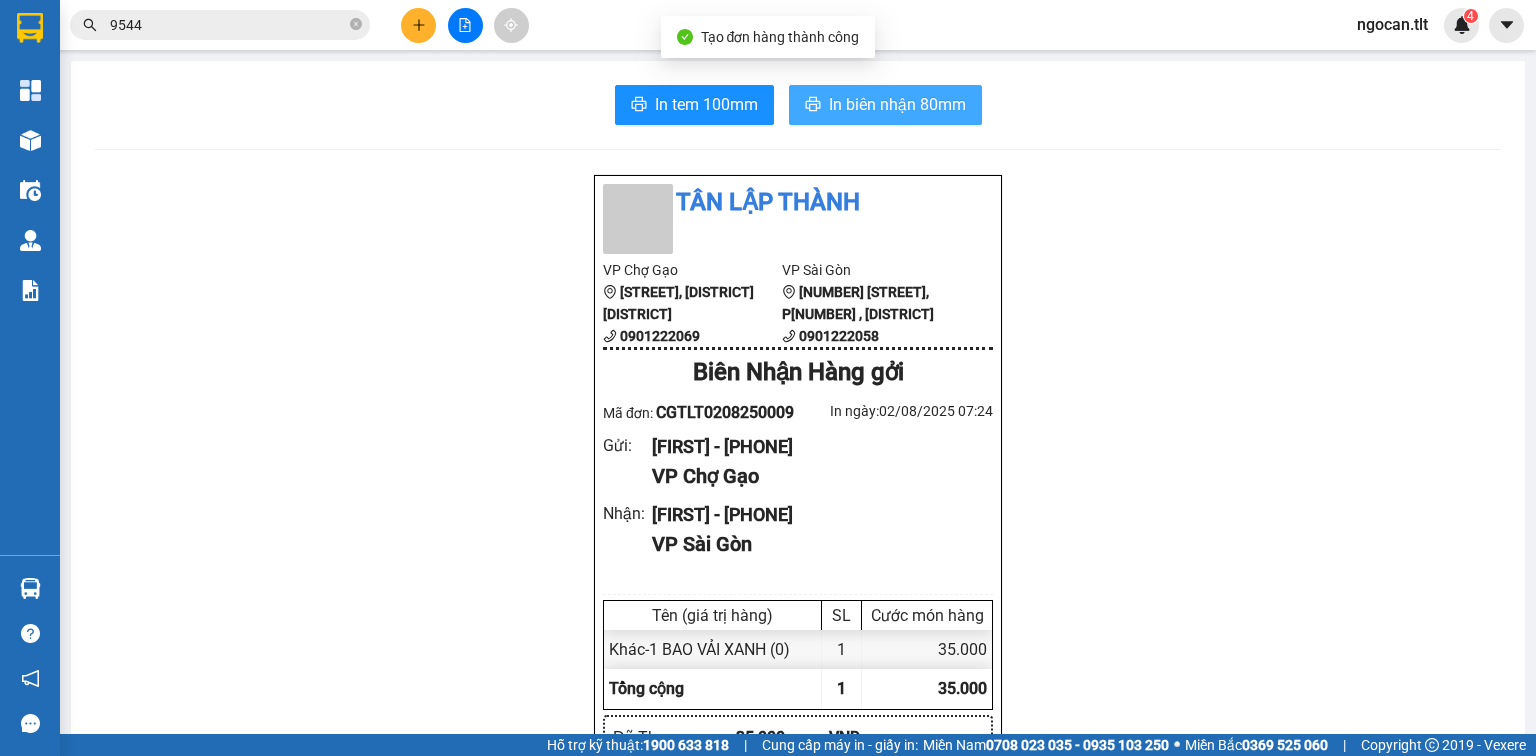 scroll, scrollTop: 0, scrollLeft: 0, axis: both 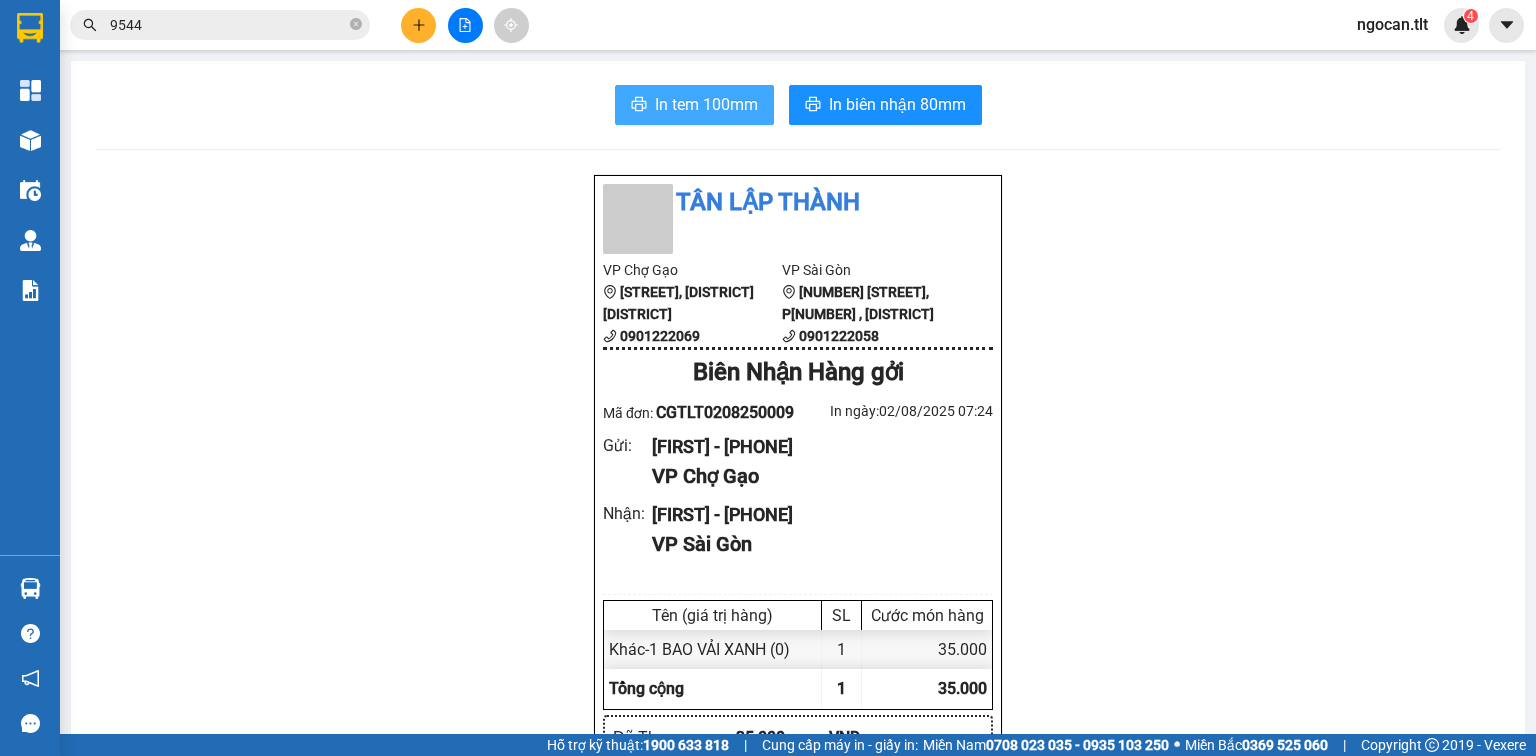 click on "In tem 100mm" at bounding box center [706, 104] 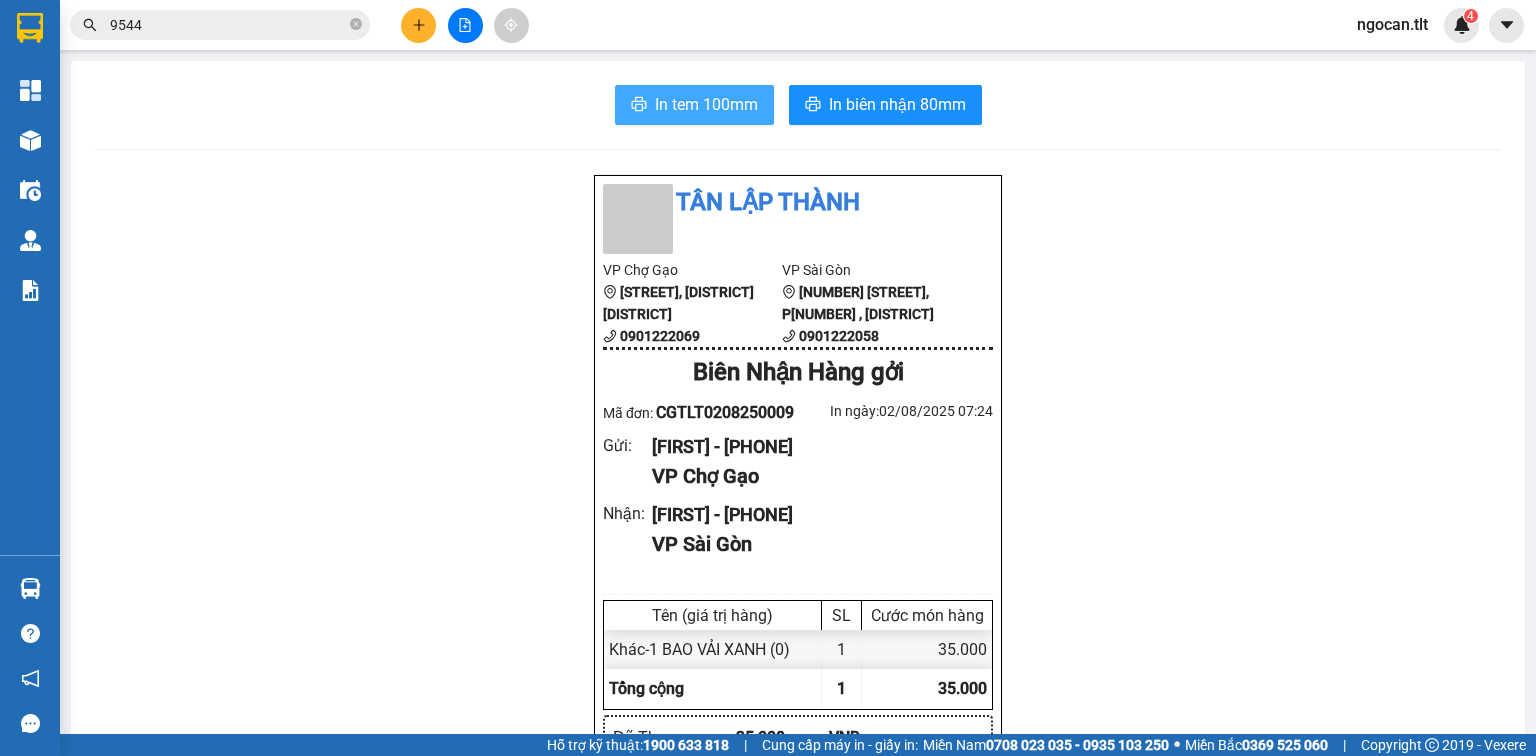 scroll, scrollTop: 0, scrollLeft: 0, axis: both 